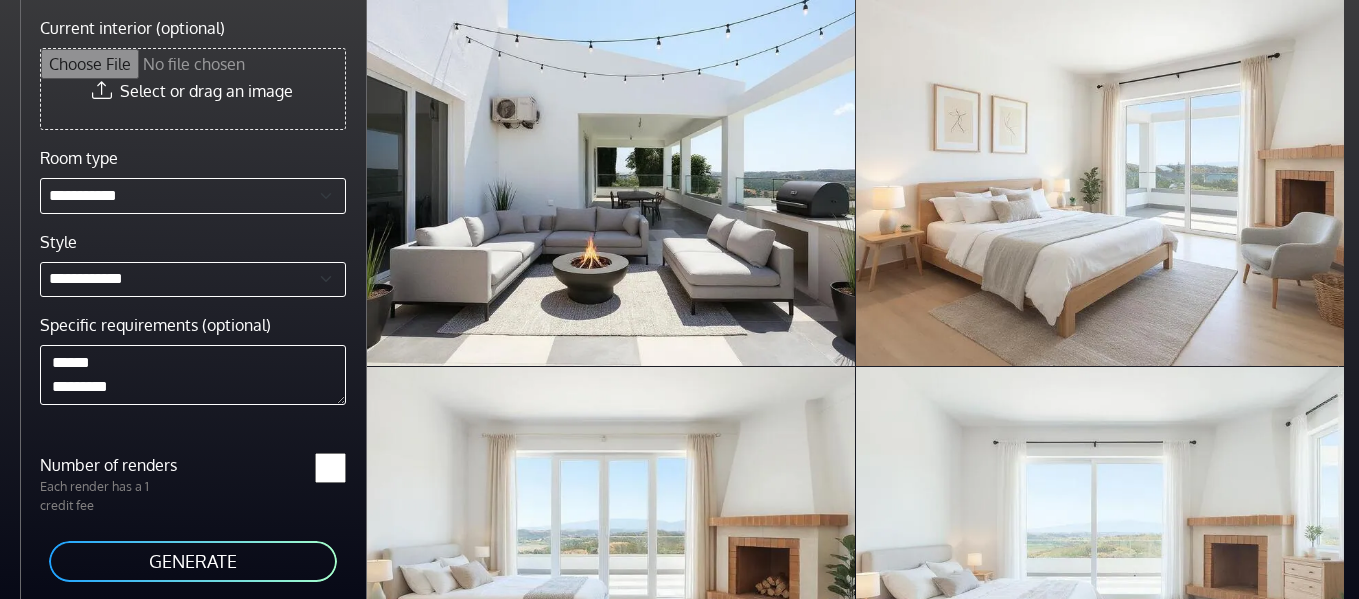scroll, scrollTop: 158, scrollLeft: 0, axis: vertical 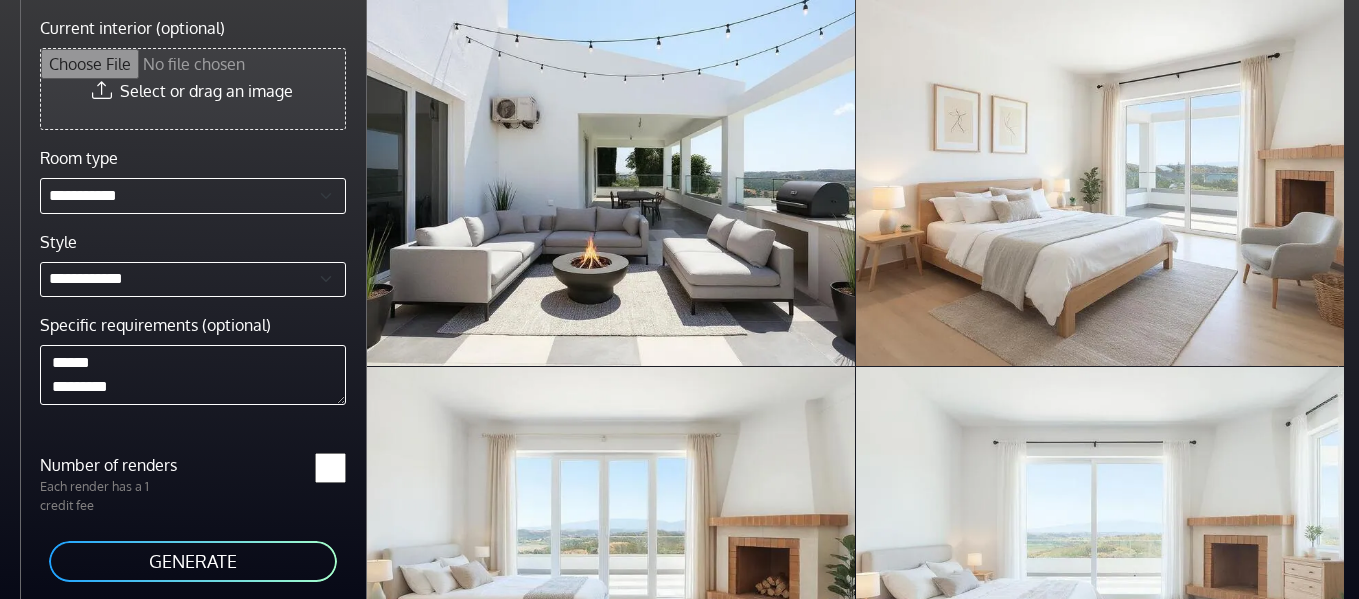 click on "Current interior (optional)" at bounding box center [193, 89] 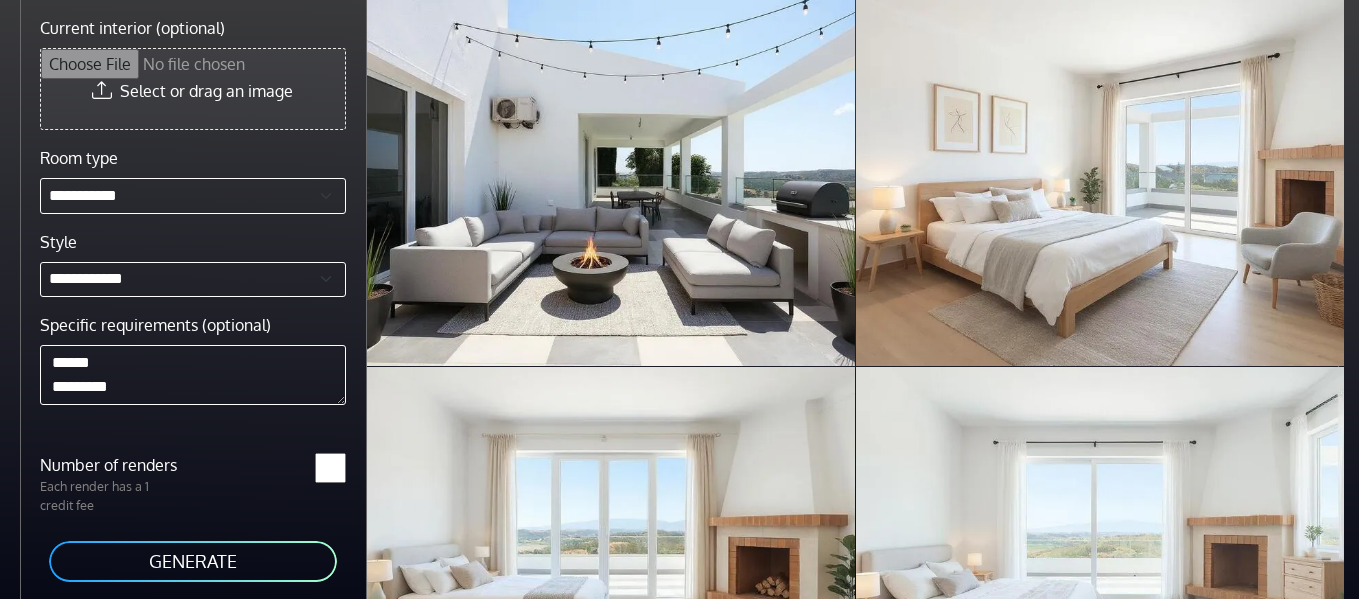 type on "**********" 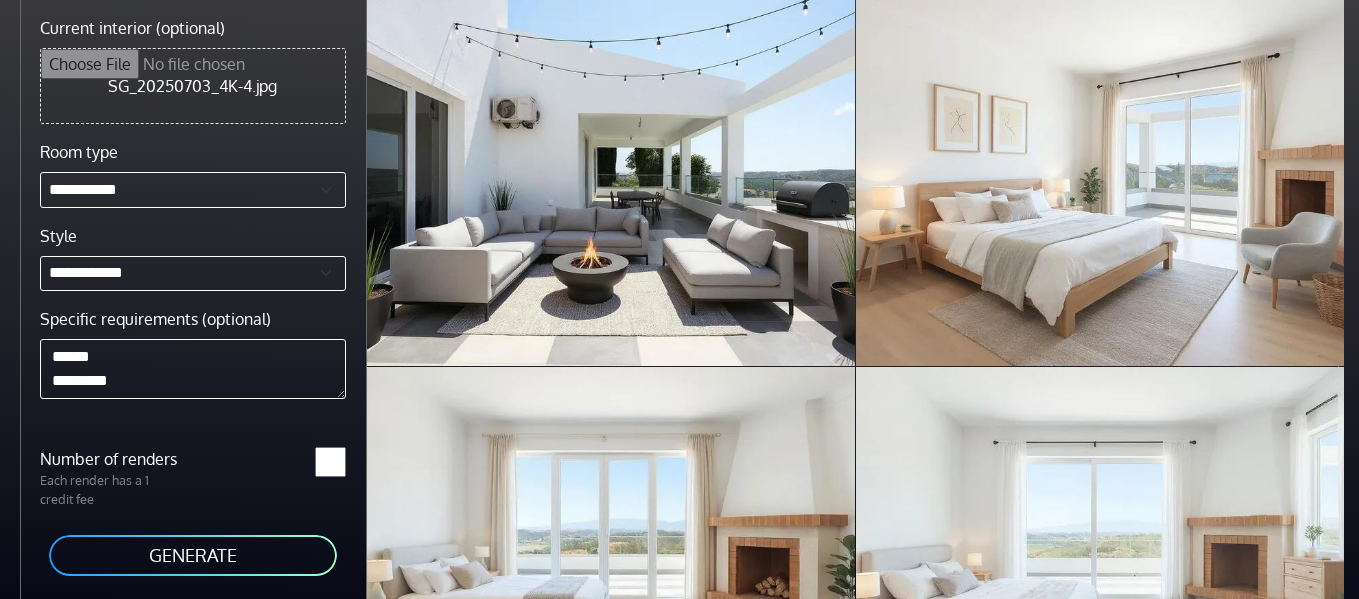 click on "GENERATE" at bounding box center [193, 555] 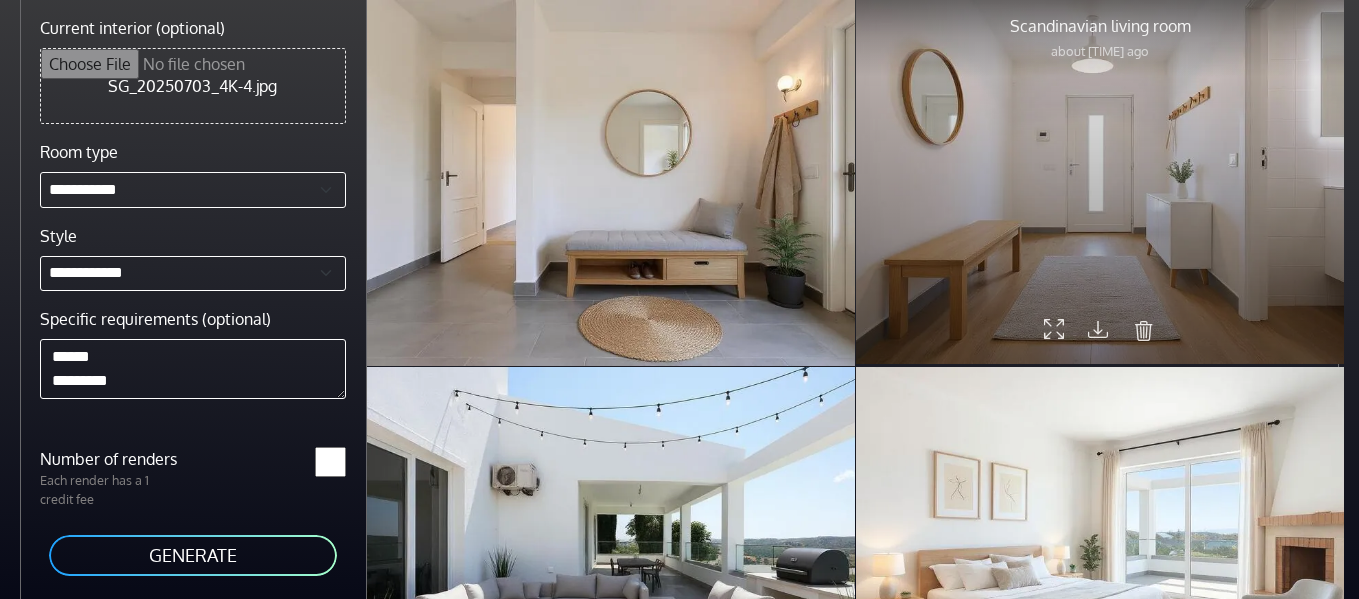 click at bounding box center [1098, 329] 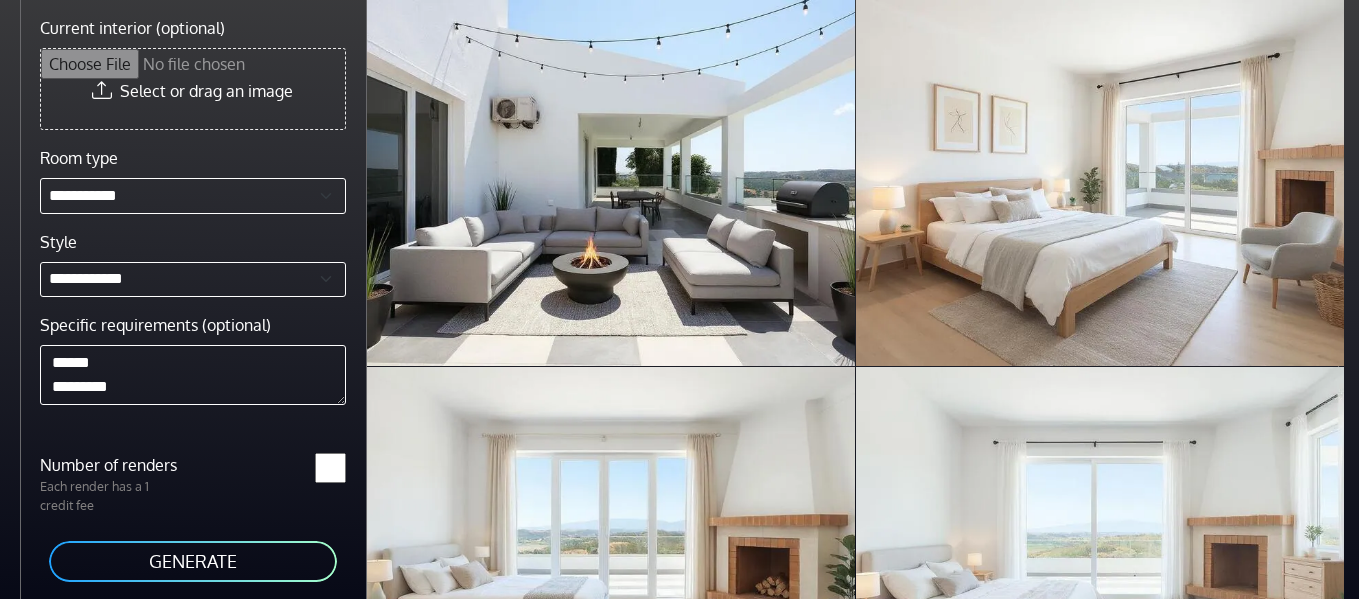 scroll, scrollTop: 159, scrollLeft: 0, axis: vertical 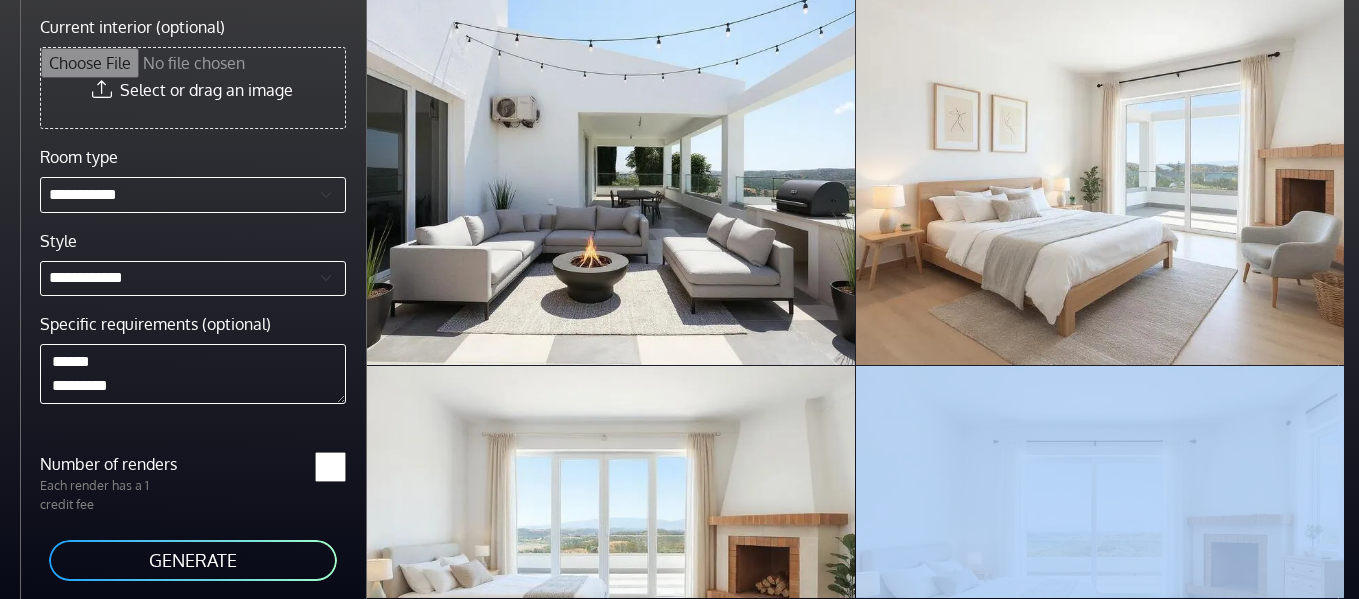 drag, startPoint x: 1285, startPoint y: 403, endPoint x: 1284, endPoint y: 634, distance: 231.00217 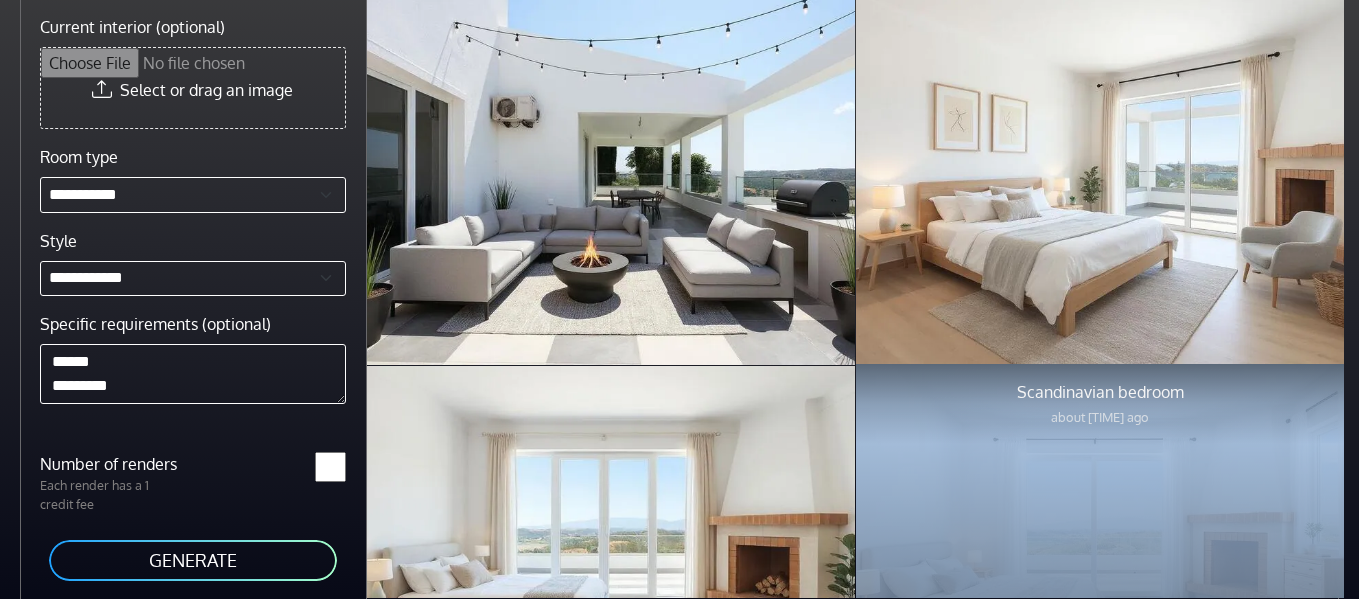click at bounding box center [1100, 547] 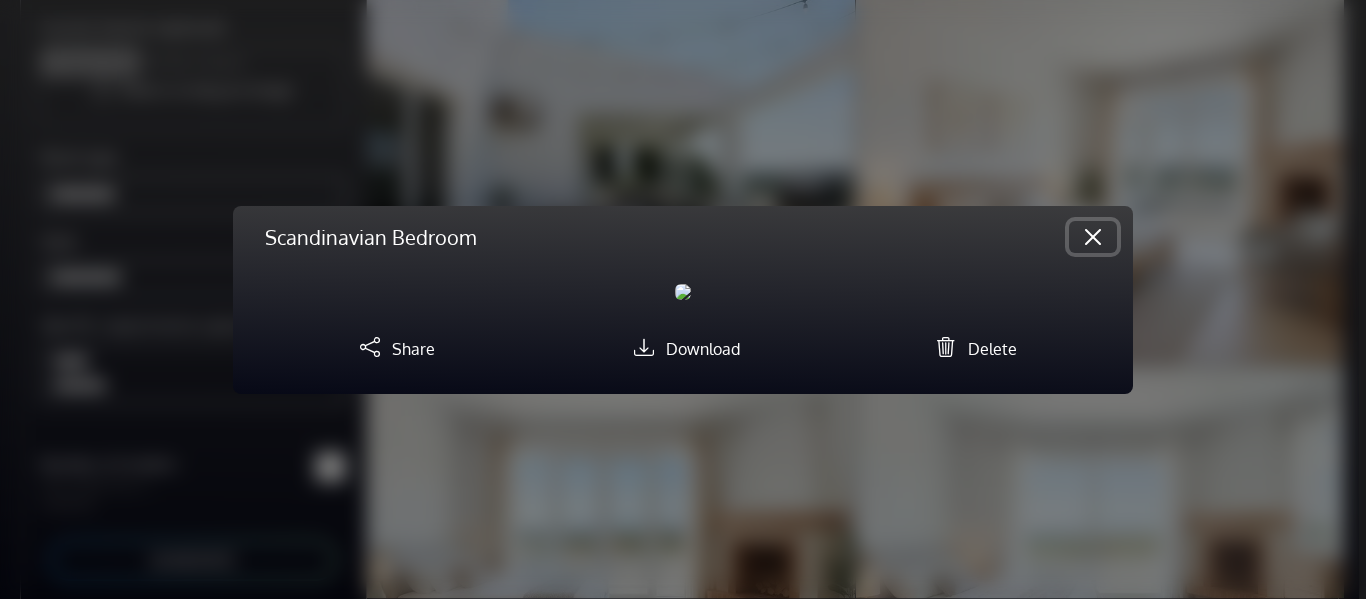 click at bounding box center [1093, 237] 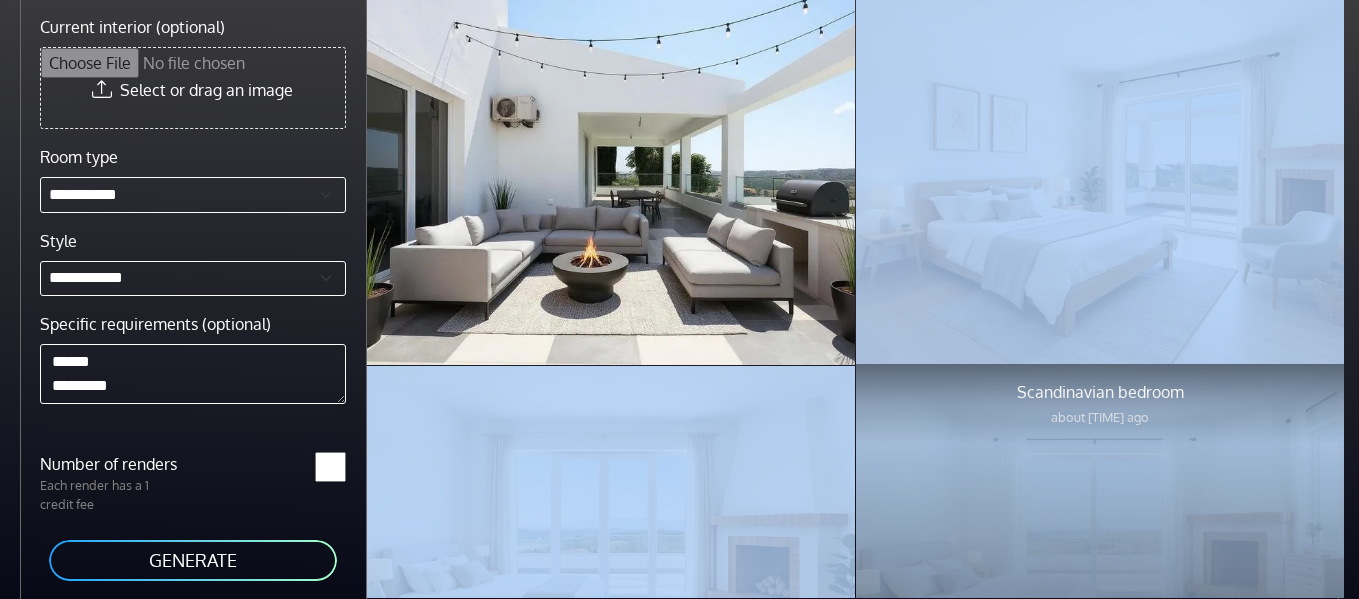 drag, startPoint x: 1343, startPoint y: 99, endPoint x: 1314, endPoint y: 440, distance: 342.23093 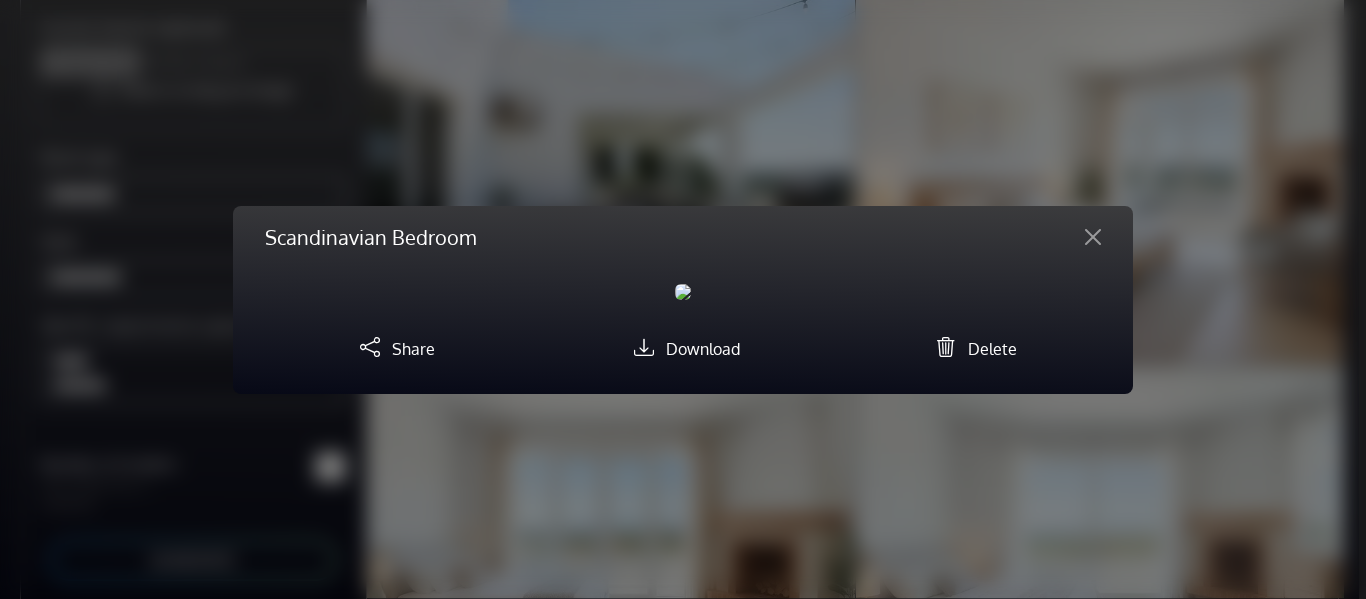 drag, startPoint x: 991, startPoint y: 491, endPoint x: 1151, endPoint y: 392, distance: 188.15154 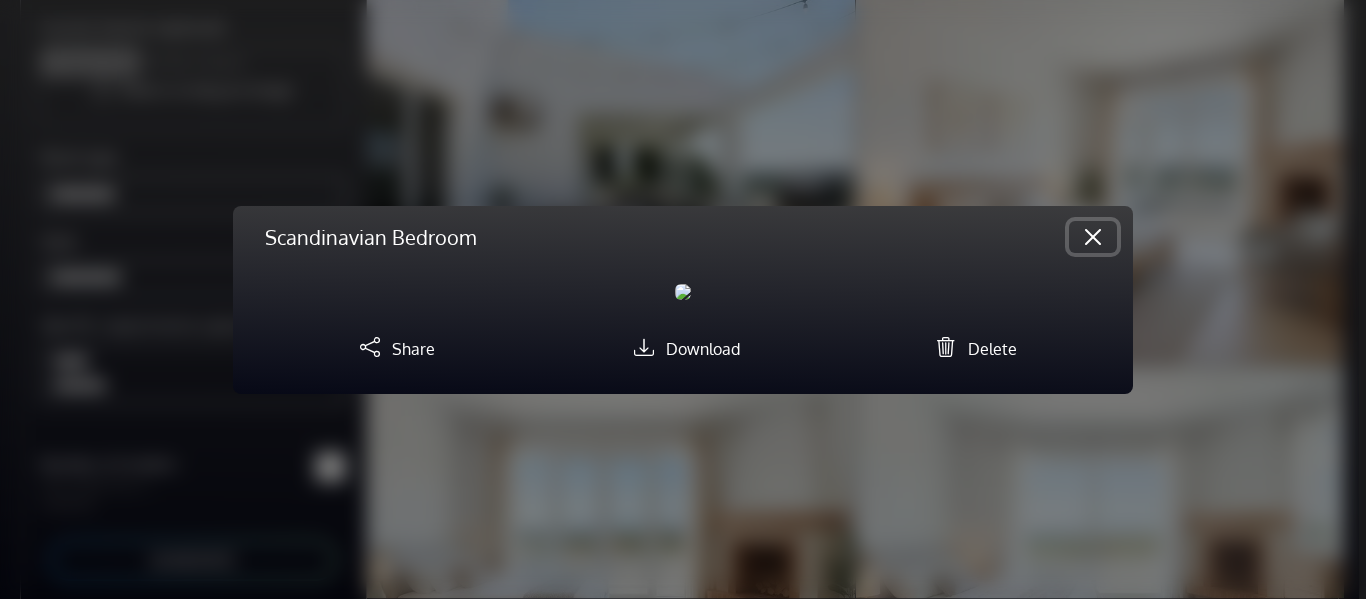click at bounding box center [1093, 237] 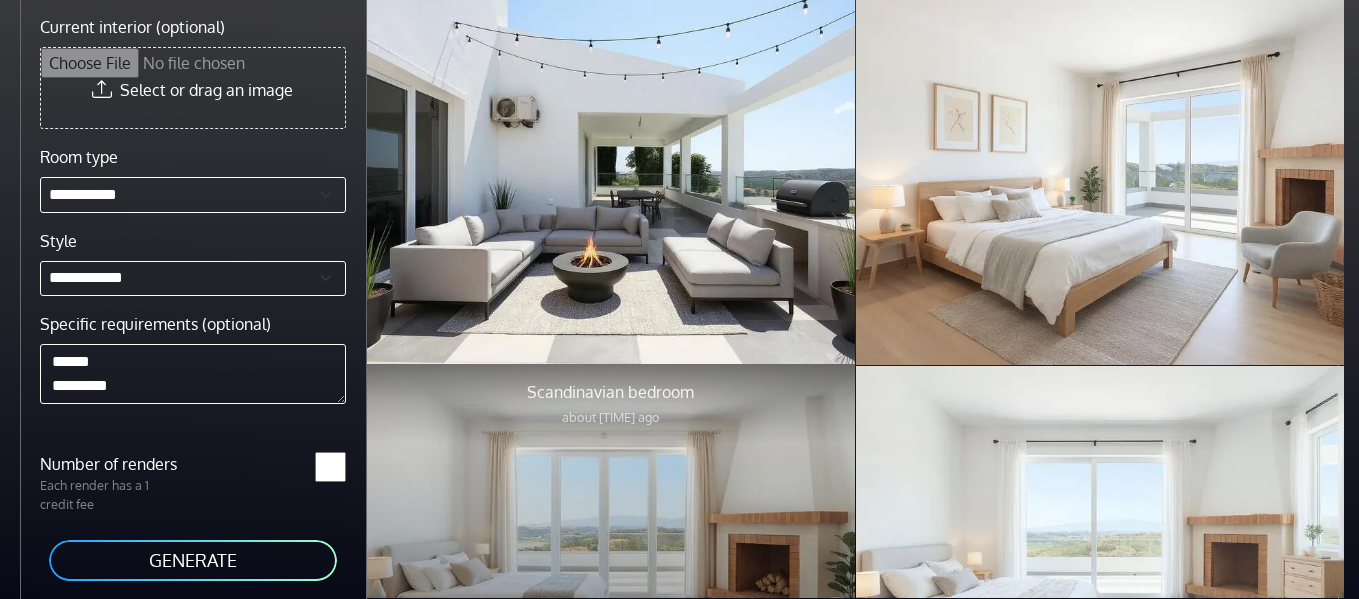 drag, startPoint x: 357, startPoint y: 201, endPoint x: 981, endPoint y: 370, distance: 646.48047 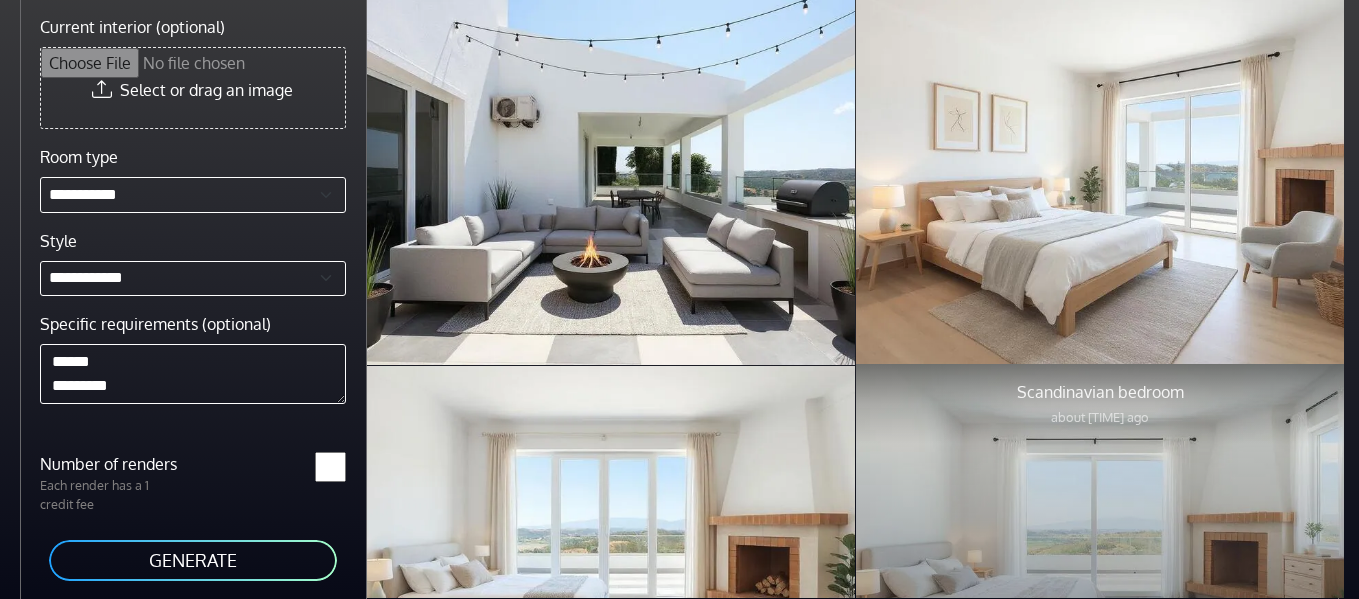 click on "**********" at bounding box center (679, 299) 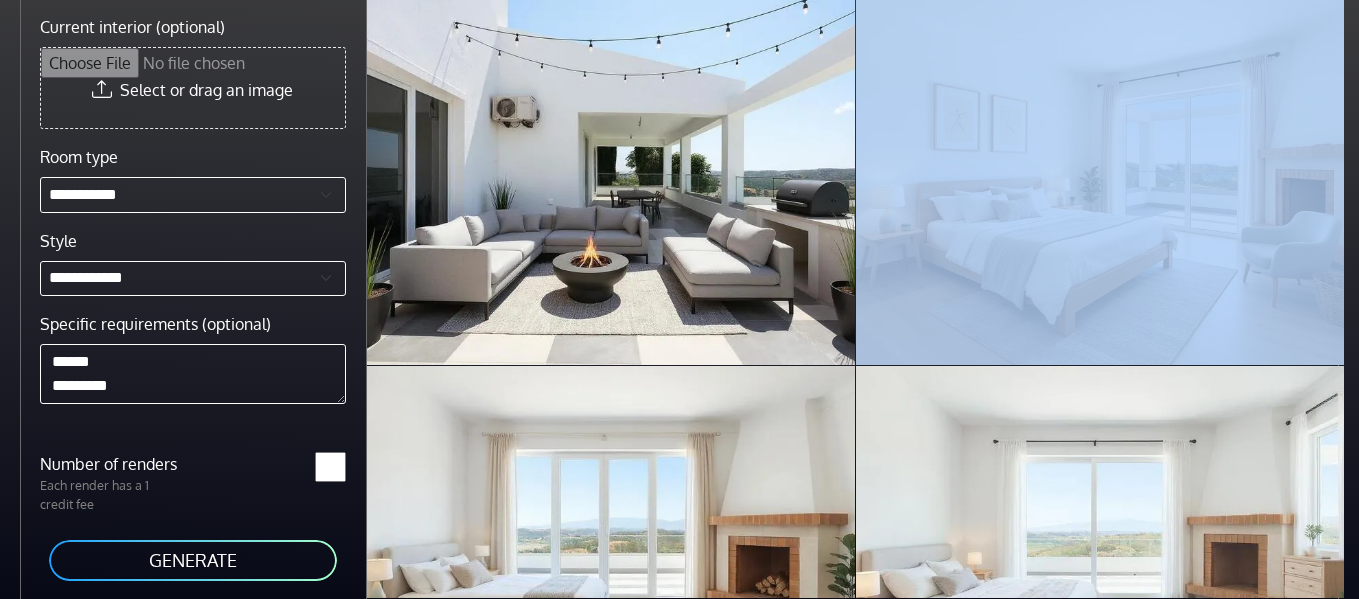 drag, startPoint x: 1336, startPoint y: 180, endPoint x: 1349, endPoint y: 253, distance: 74.1485 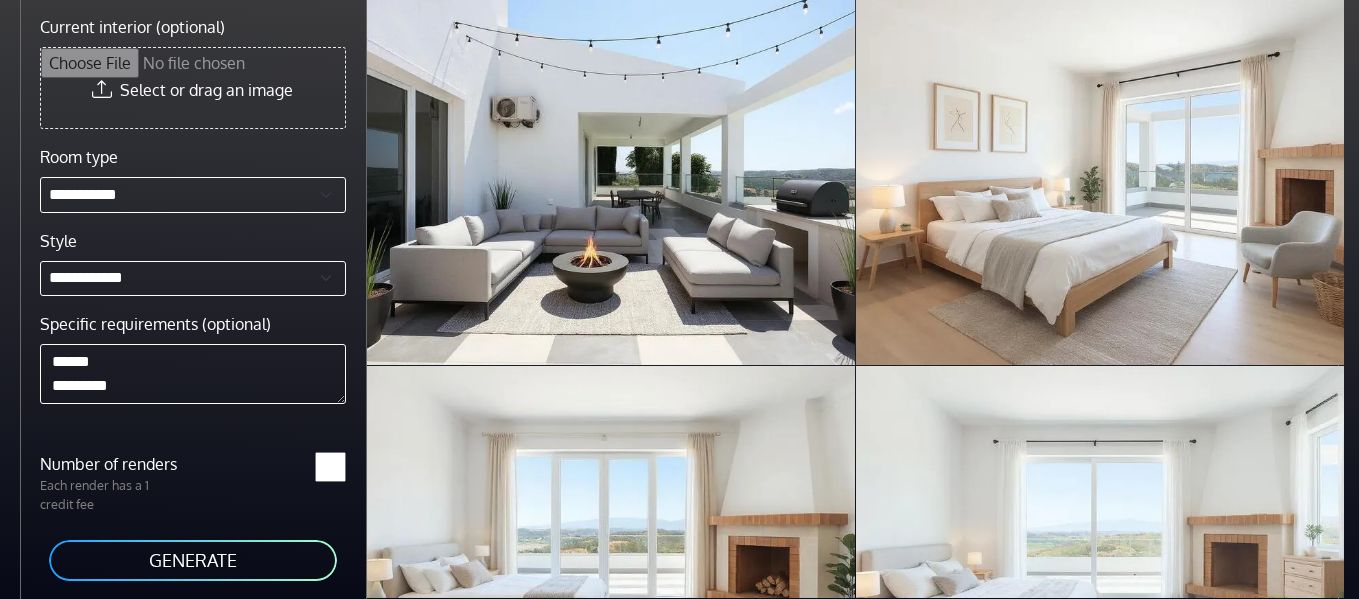 click on "Modern outdoor patio
[TIME] ago
Scandinavian bedroom
about [TIME] ago
Scandinavian bedroom
about [TIME] ago
Scandinavian bedroom
about [TIME] ago
Scandinavian living room
about [TIME] ago
Scandinavian living room
about [TIME] ago" at bounding box center [863, 298] 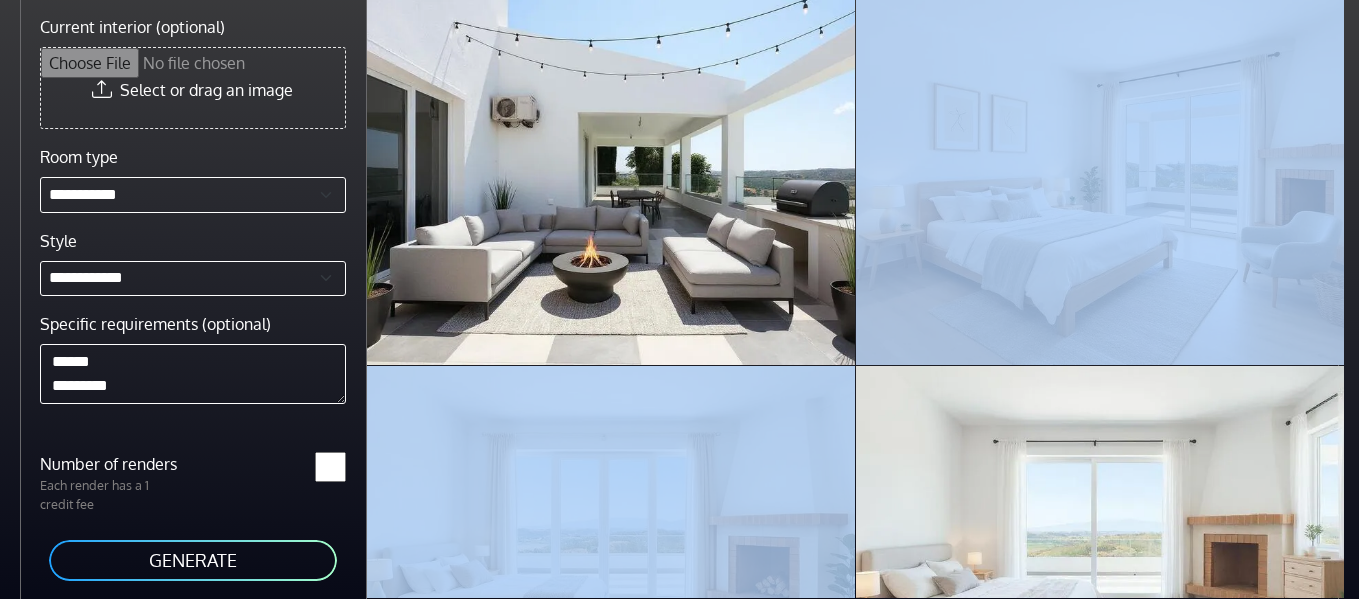 drag, startPoint x: 1346, startPoint y: 254, endPoint x: 1363, endPoint y: 501, distance: 247.58434 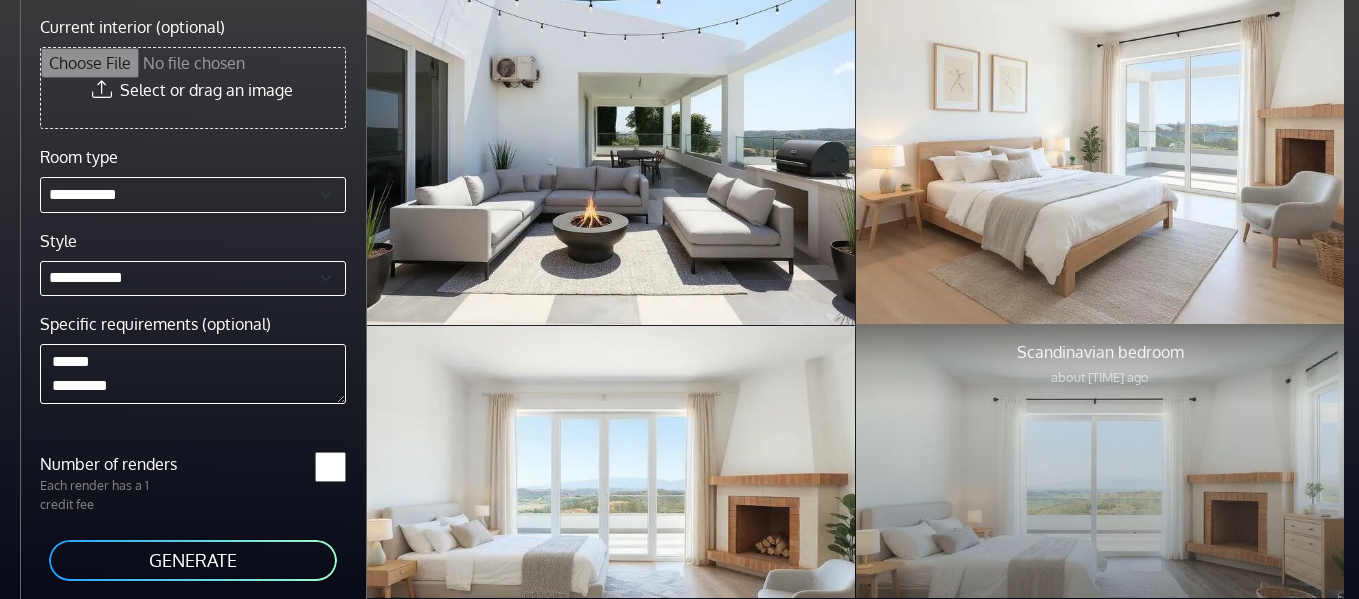 click at bounding box center (1100, 507) 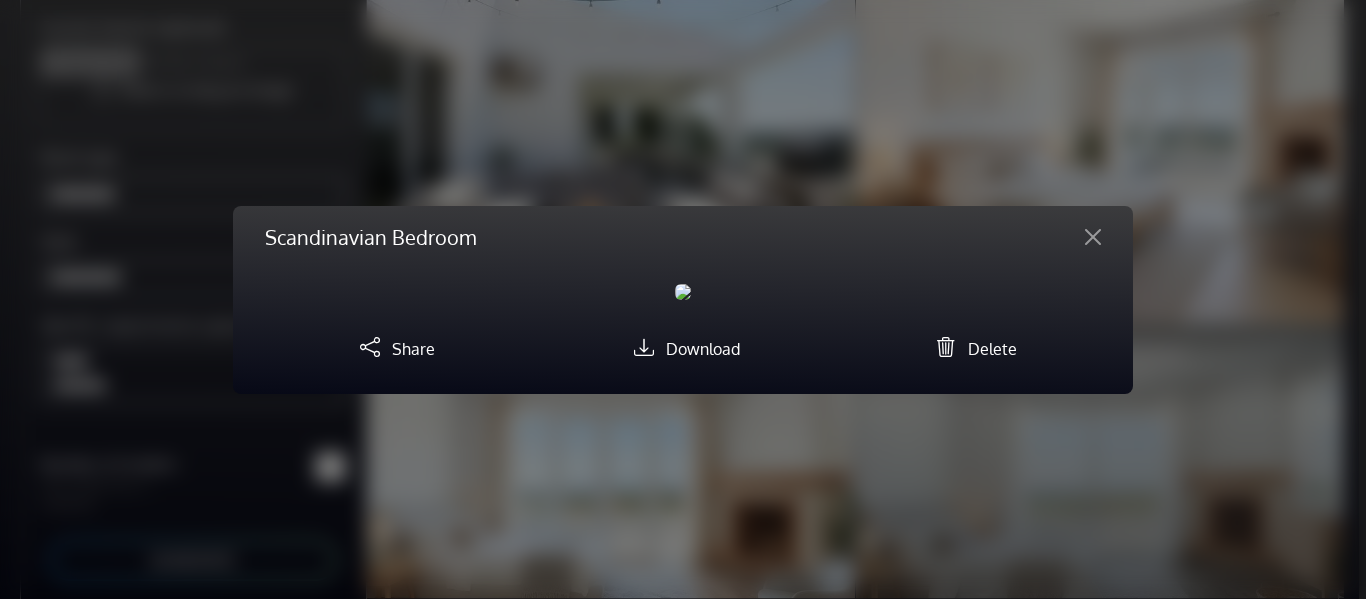 scroll, scrollTop: 80, scrollLeft: 0, axis: vertical 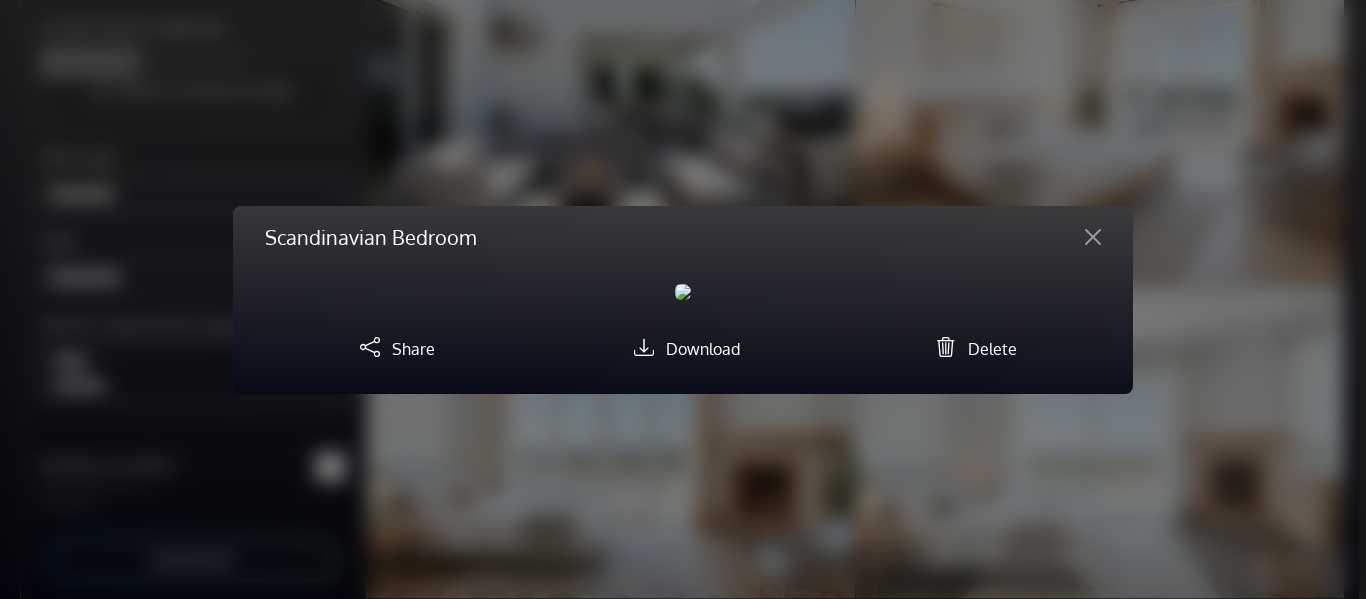 type 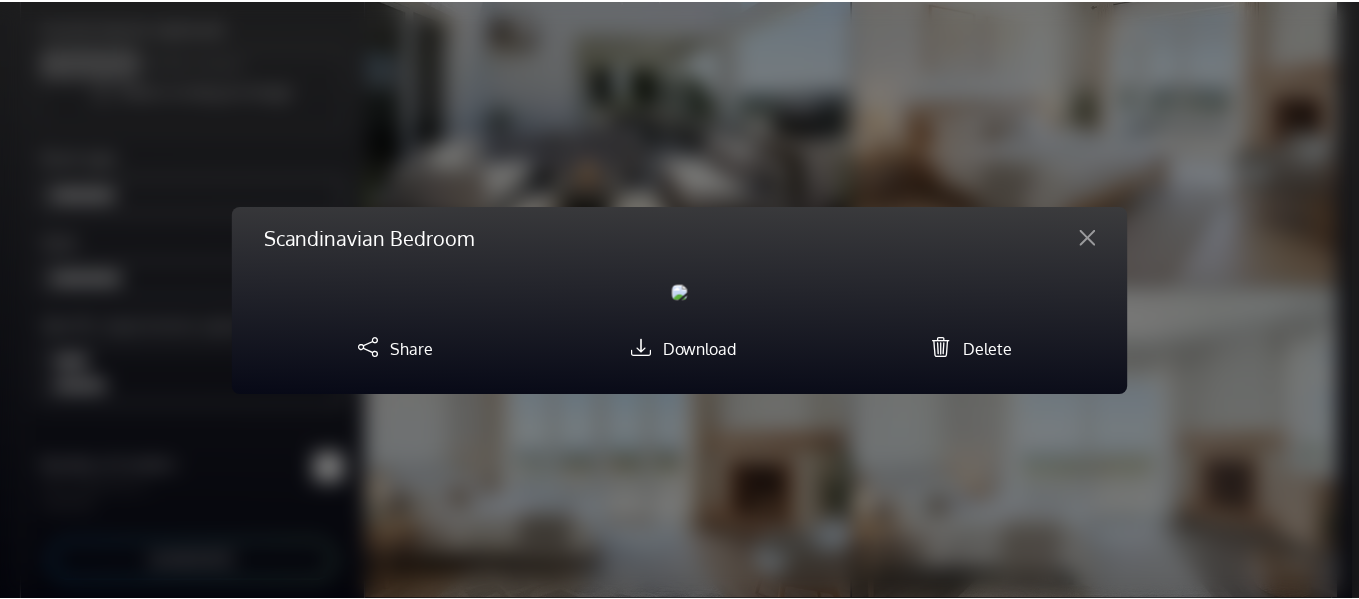 scroll, scrollTop: 96, scrollLeft: 0, axis: vertical 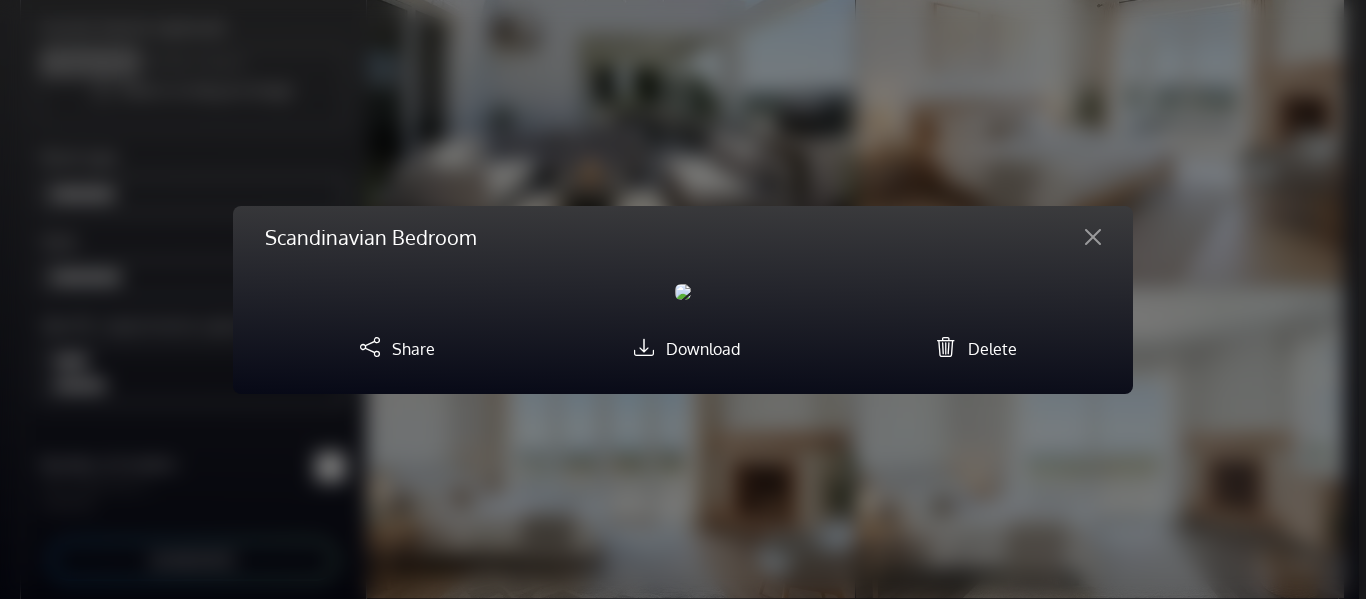 click on "Scandinavian Bedroom
Rendered image
Original image
Previous
Next
Share
Download
Delete" at bounding box center [683, 299] 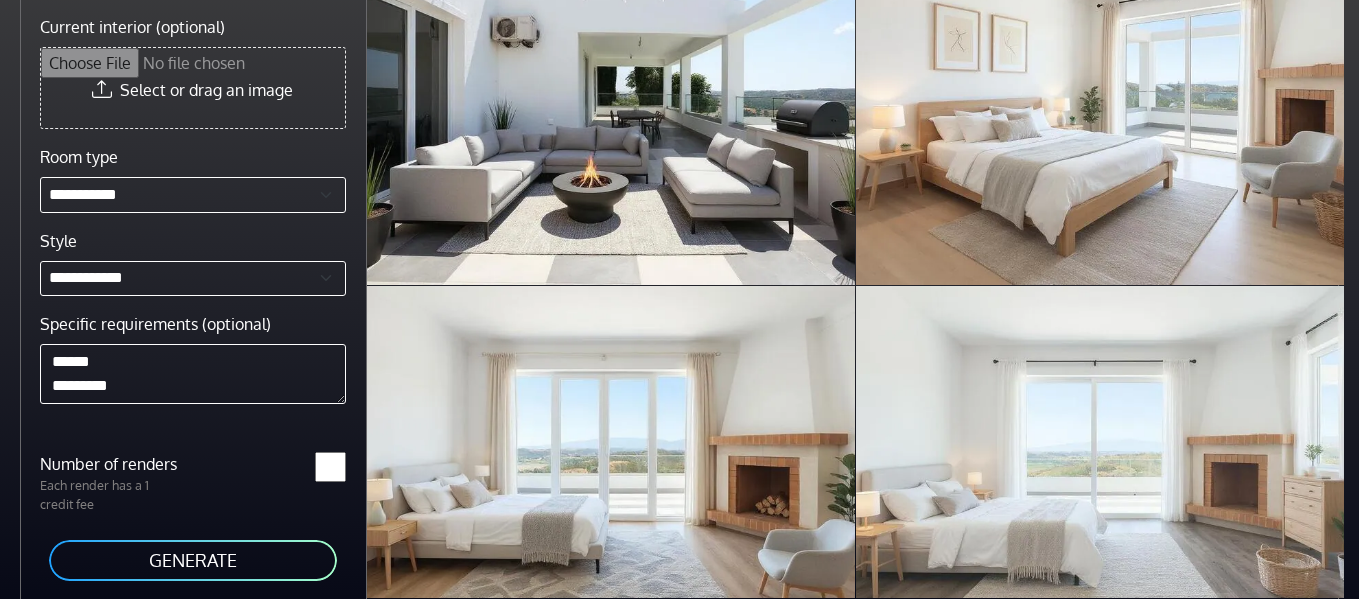 scroll, scrollTop: 0, scrollLeft: 0, axis: both 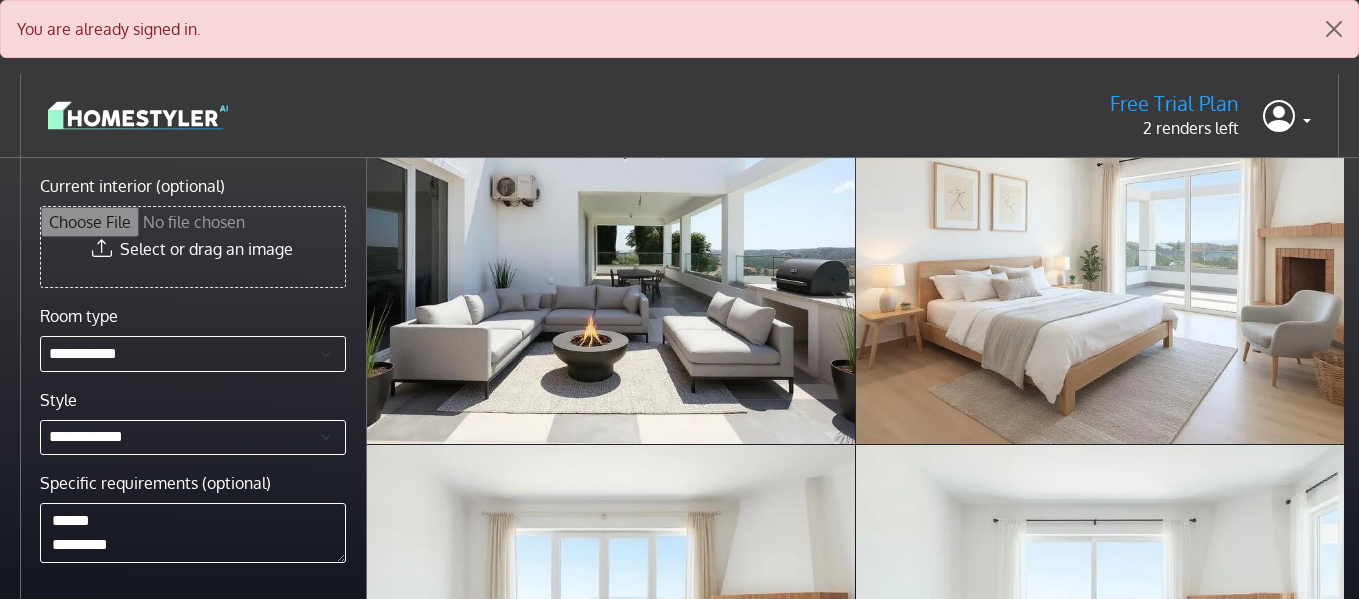 click on "Free Trial Plan
2 renders left
Profile
Sign out" at bounding box center (679, 115) 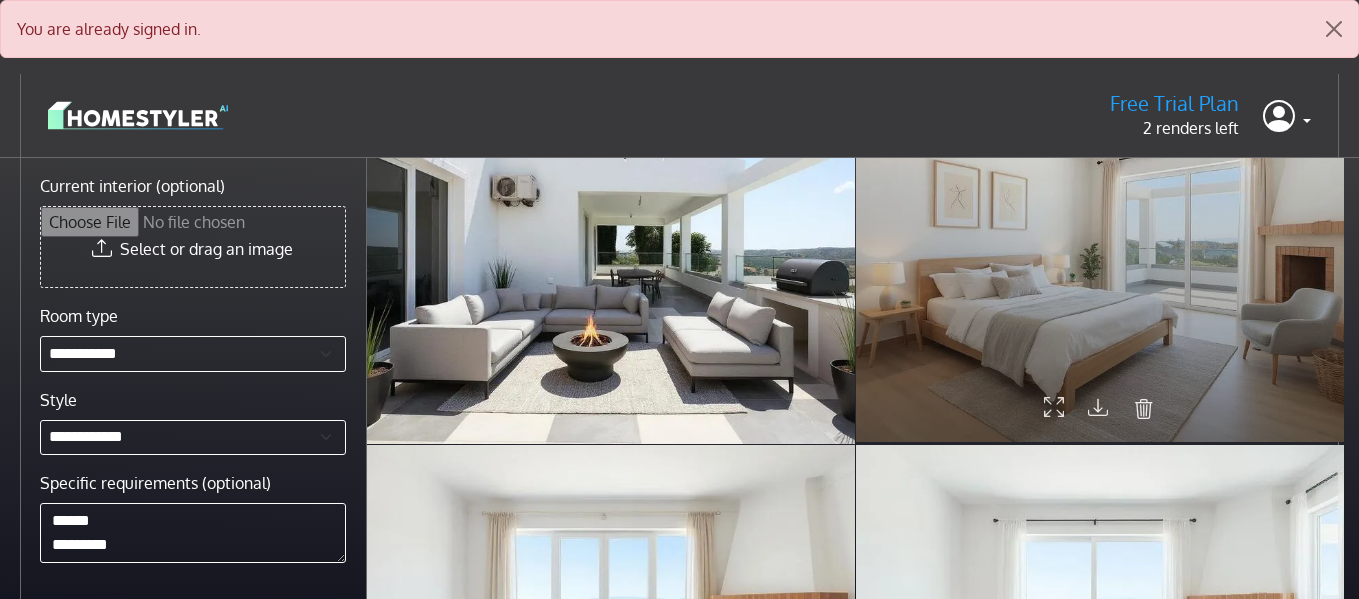 click at bounding box center [1144, 409] 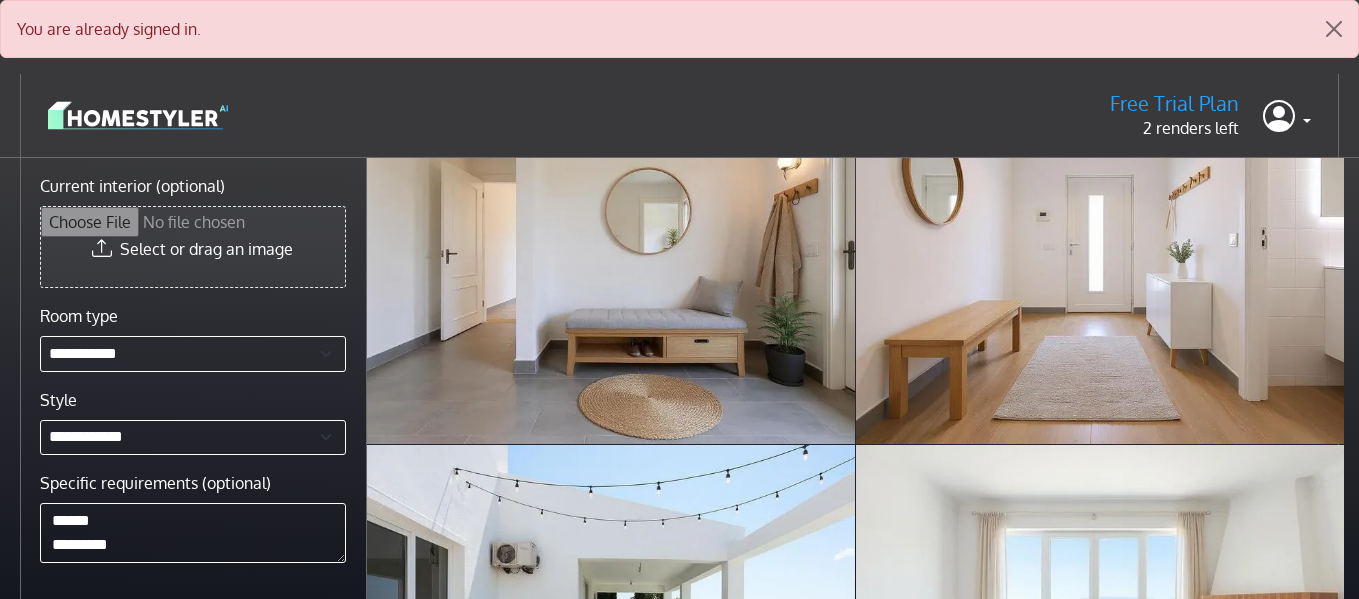 click on "Current interior (optional)" at bounding box center (193, 247) 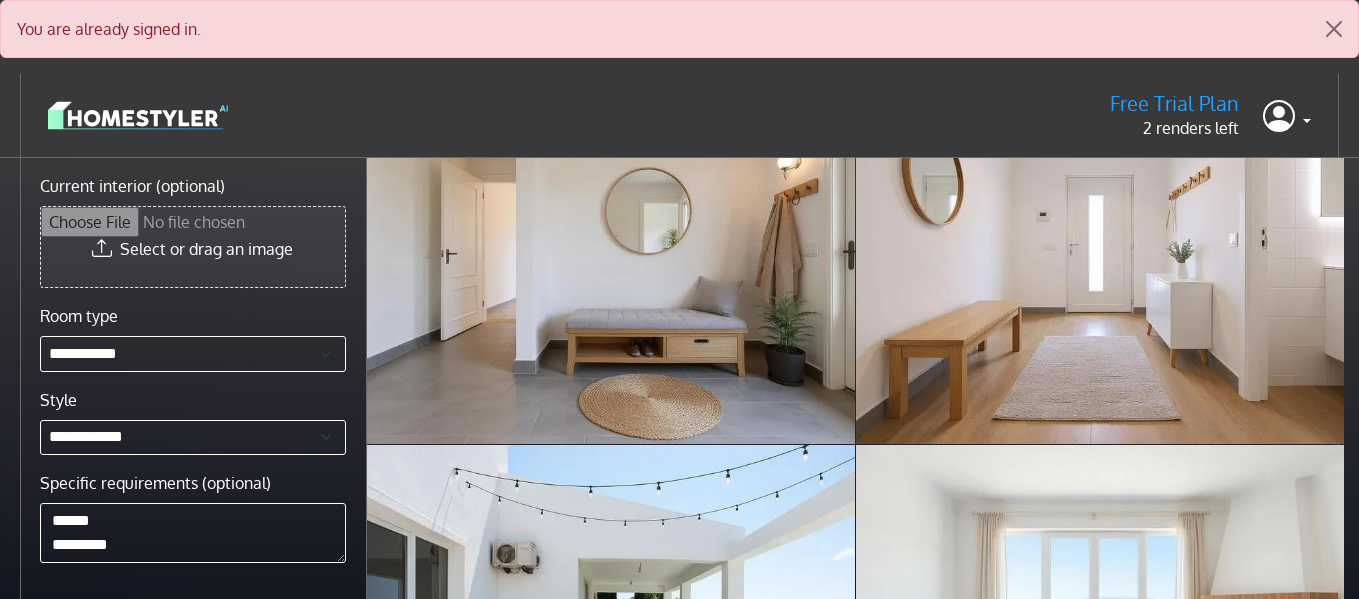 type on "**********" 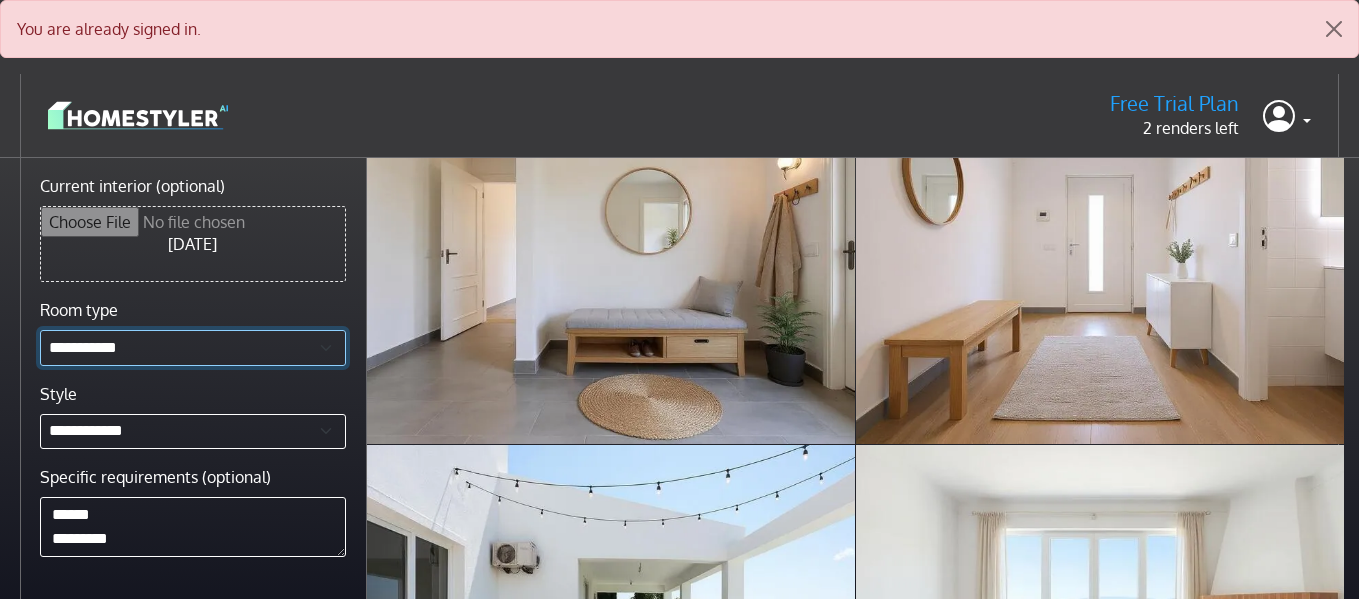 click on "**********" at bounding box center [193, 348] 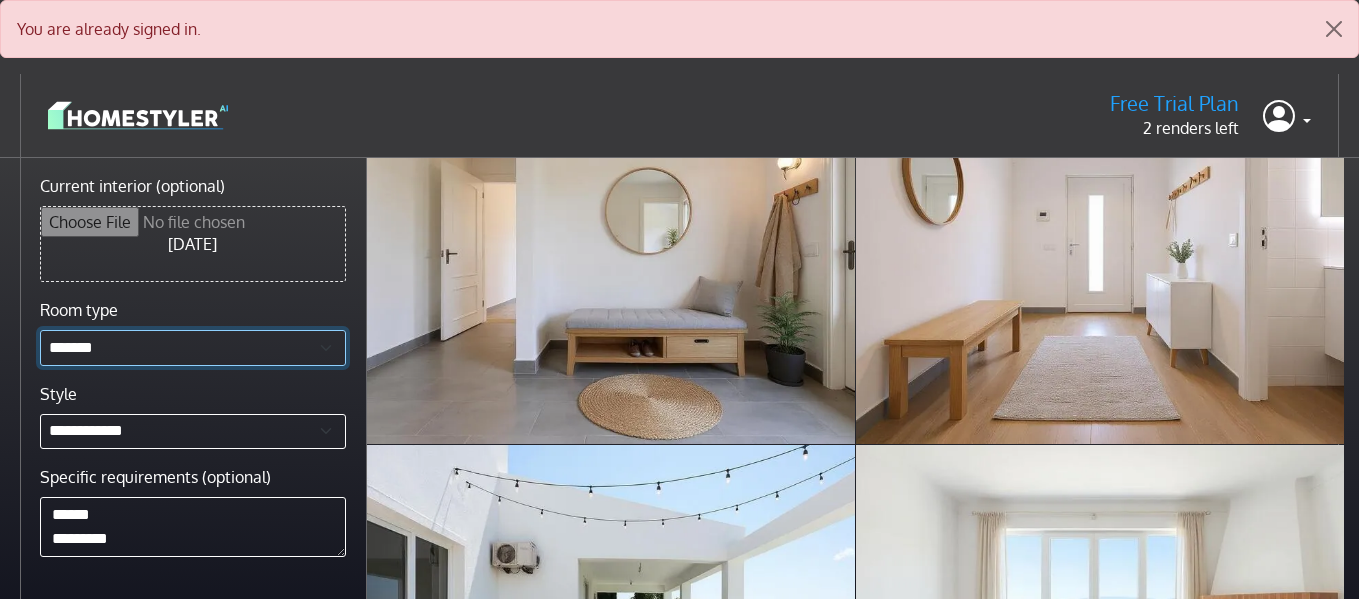 click on "**********" at bounding box center (193, 348) 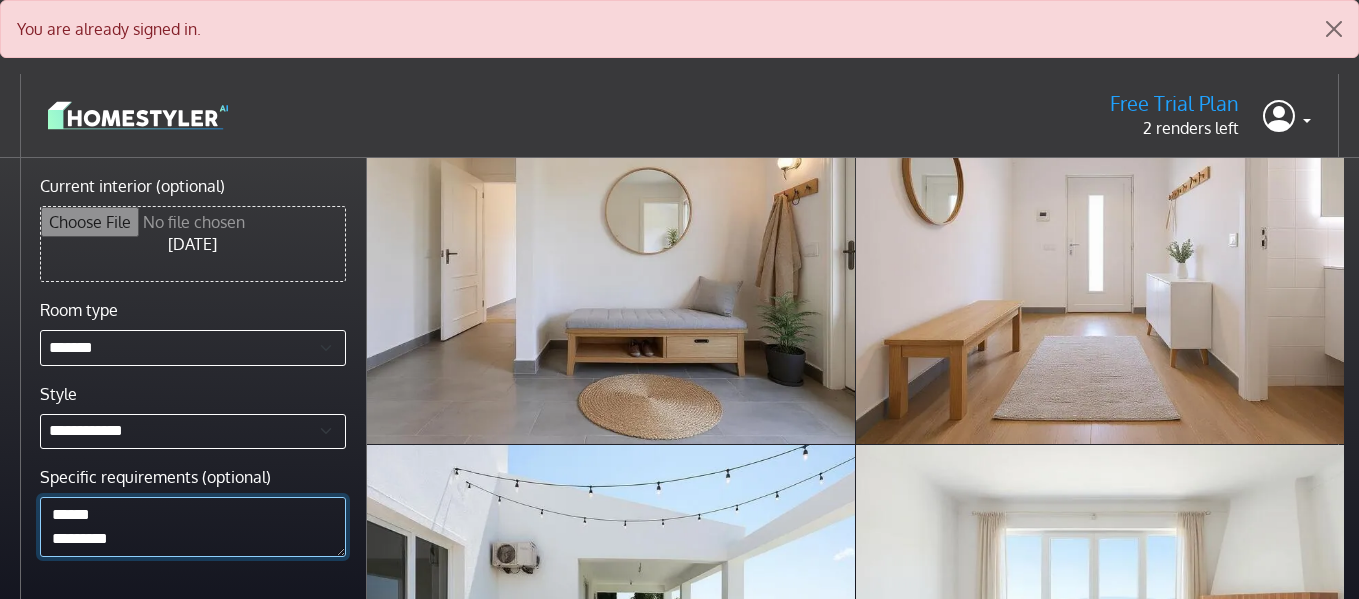 drag, startPoint x: 137, startPoint y: 545, endPoint x: 56, endPoint y: 515, distance: 86.37708 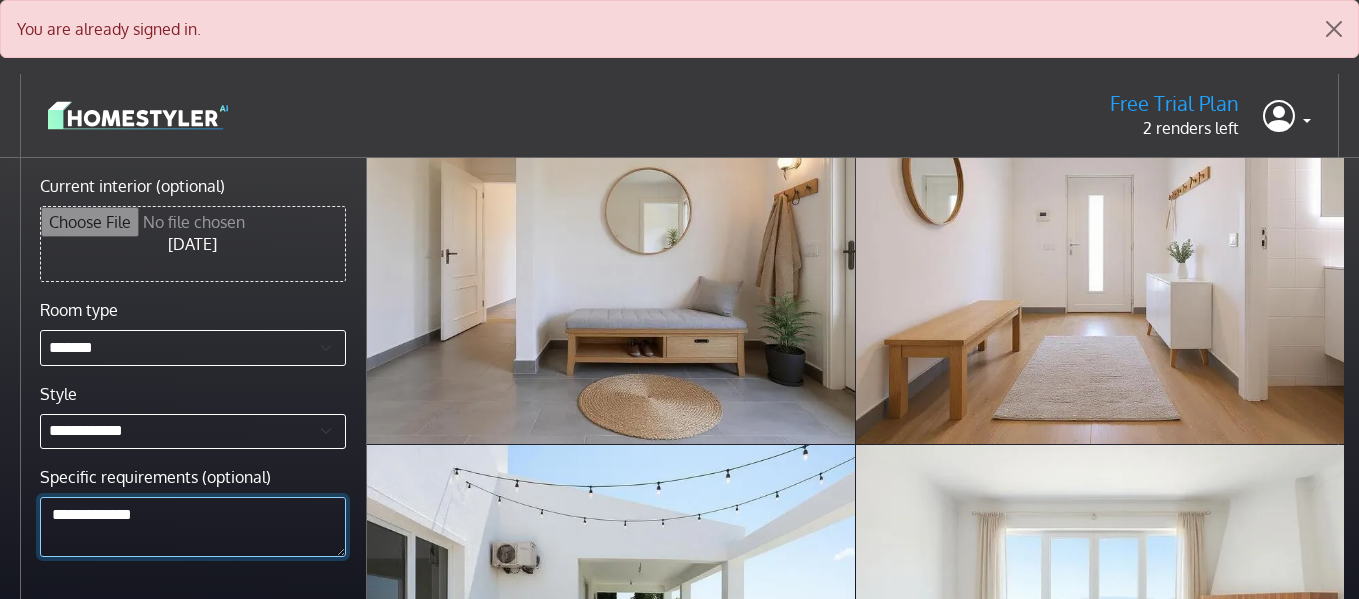 click on "**********" at bounding box center [193, 527] 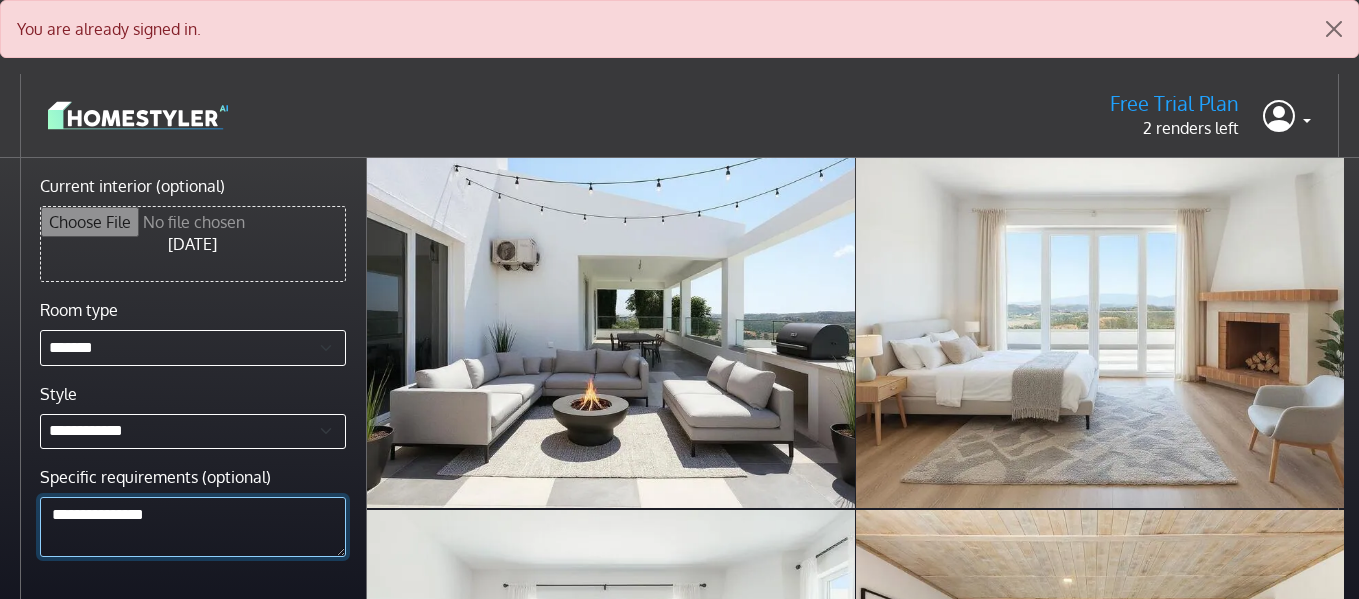 scroll, scrollTop: 410, scrollLeft: 0, axis: vertical 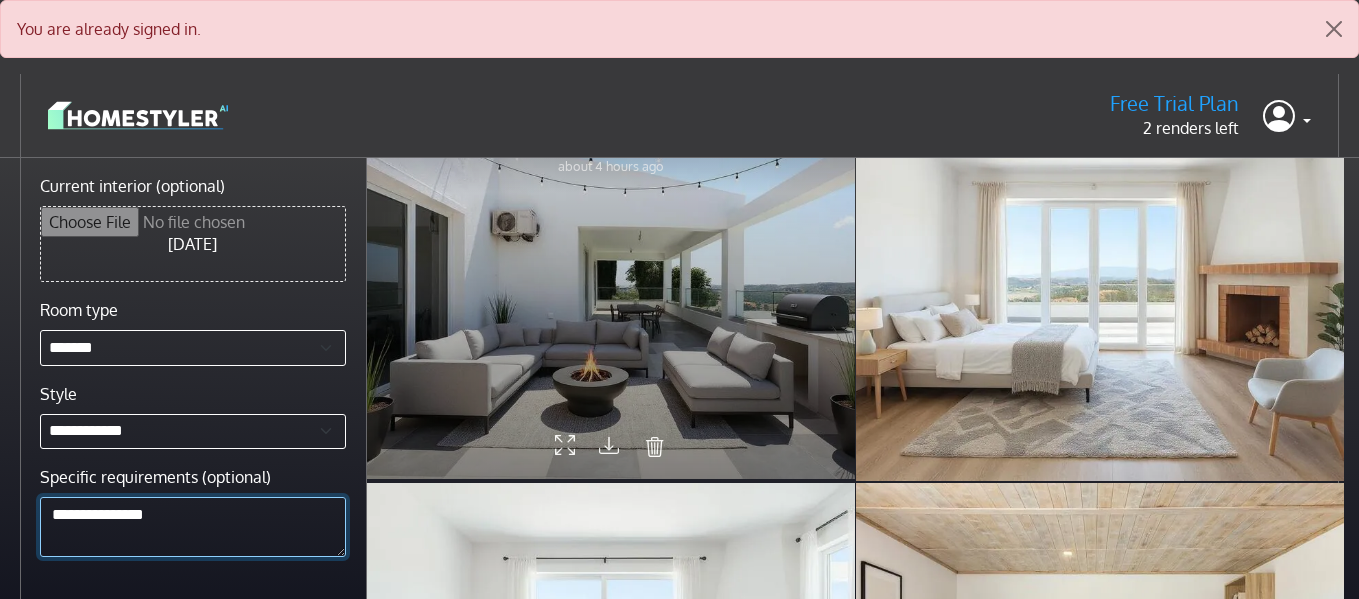type on "**********" 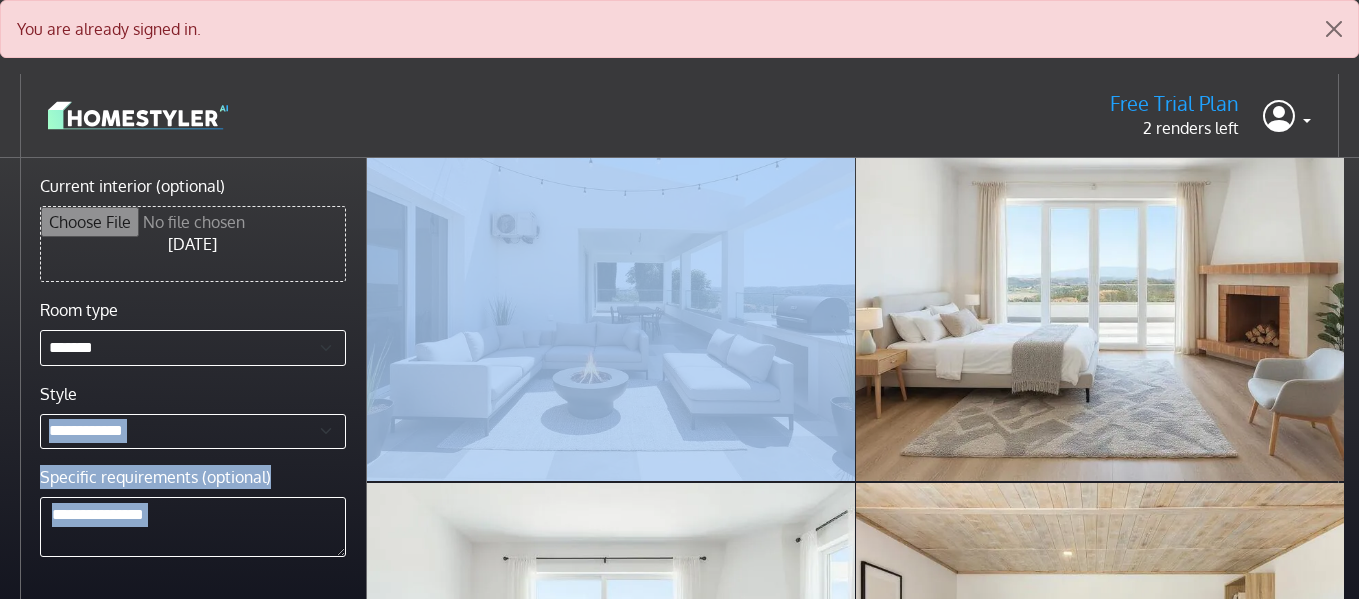 drag, startPoint x: 368, startPoint y: 396, endPoint x: 362, endPoint y: 435, distance: 39.45884 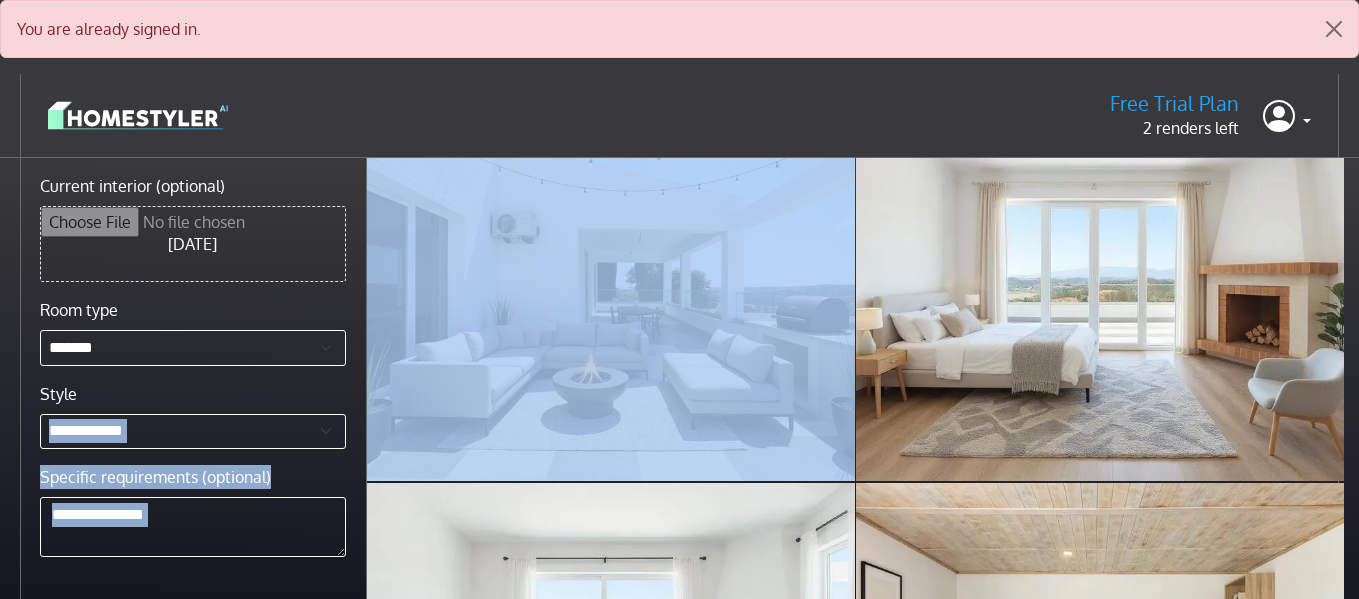 click on "**********" at bounding box center [193, 427] 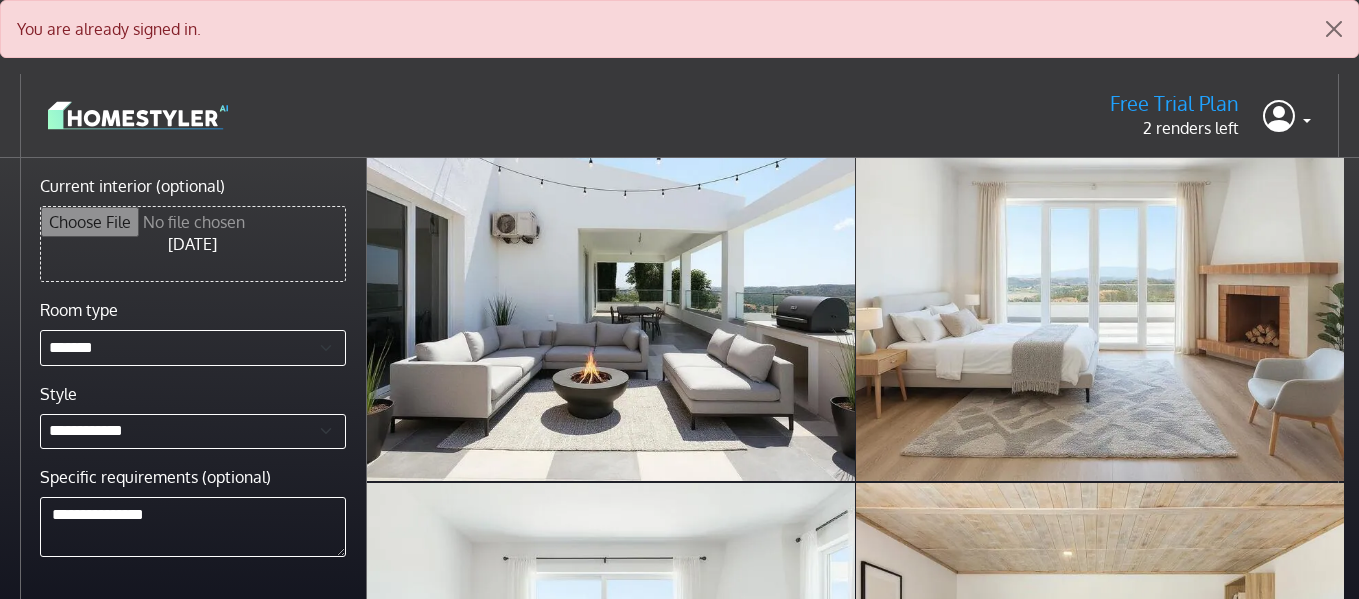 drag, startPoint x: 1349, startPoint y: 92, endPoint x: 1350, endPoint y: 153, distance: 61.008198 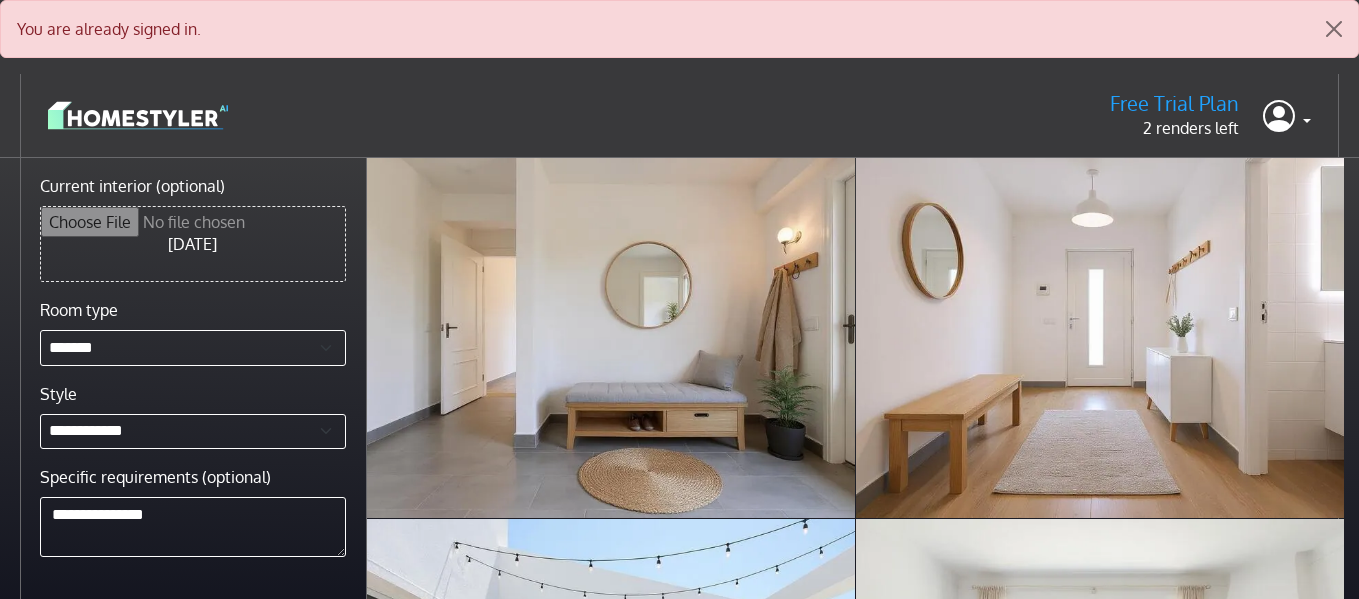 scroll, scrollTop: 0, scrollLeft: 0, axis: both 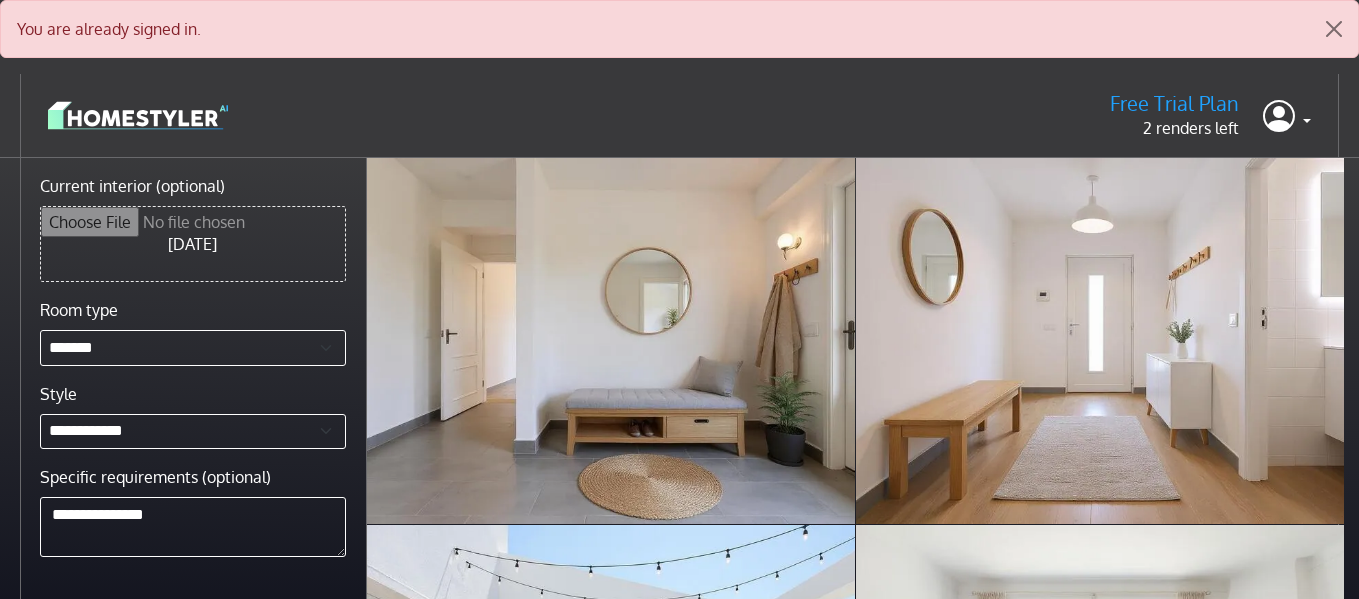 click on "**********" at bounding box center [193, 427] 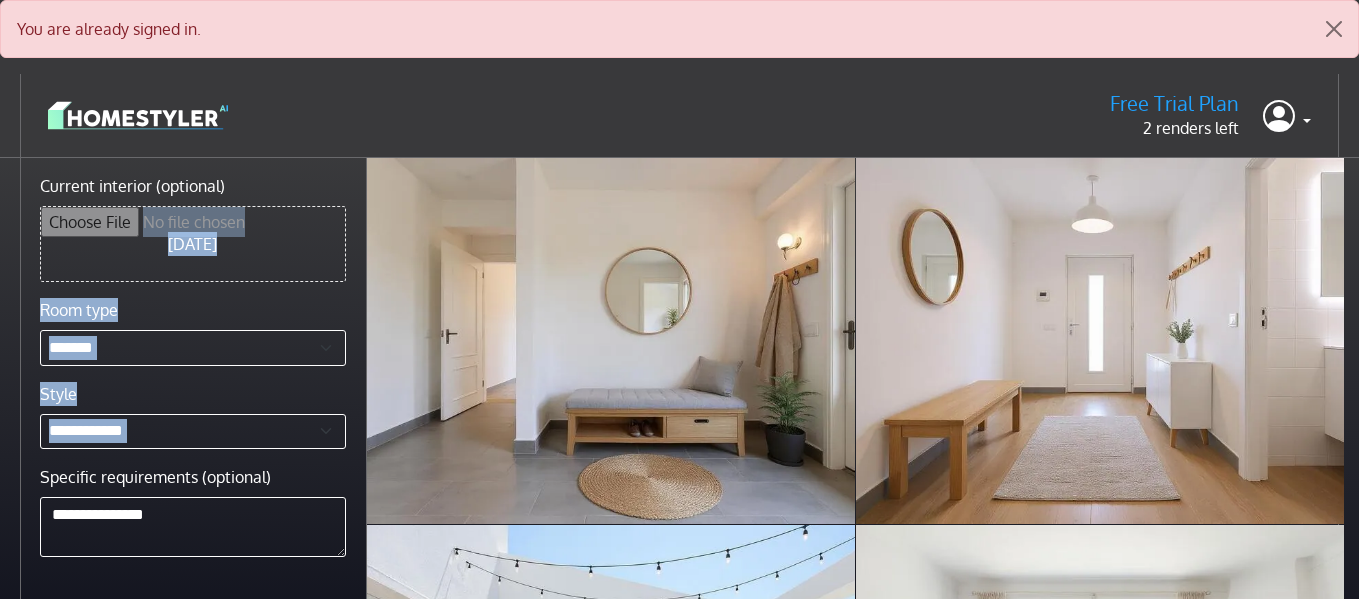 drag, startPoint x: 113, startPoint y: 450, endPoint x: 19, endPoint y: 267, distance: 205.73041 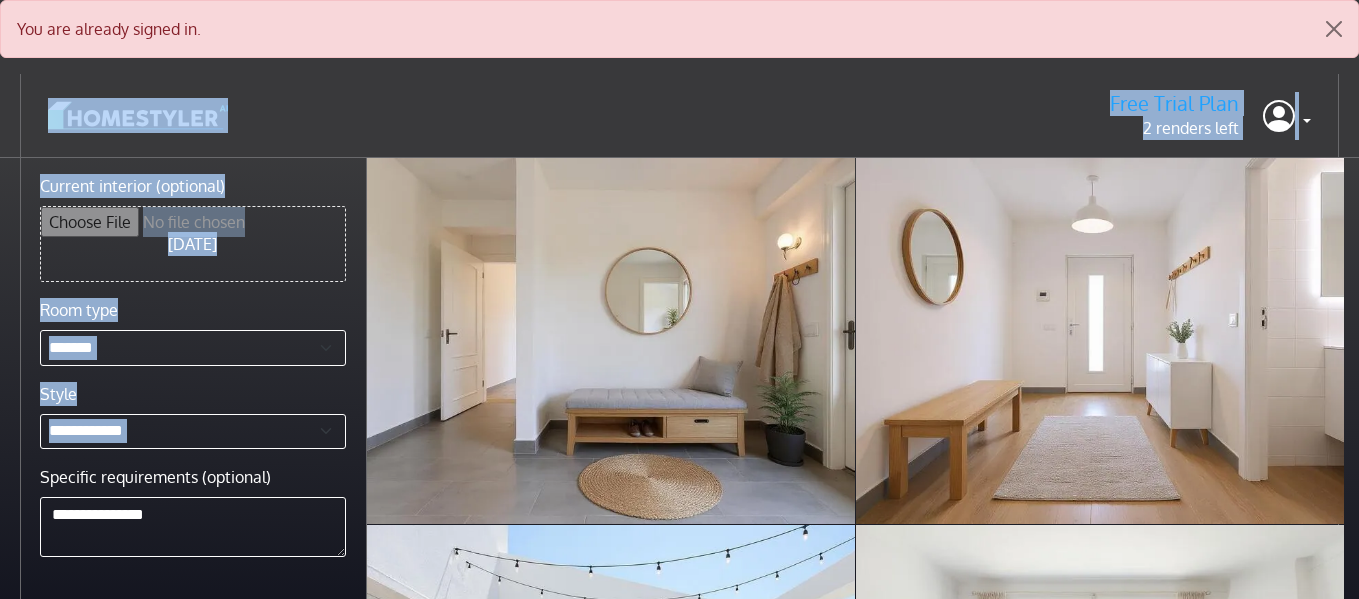 click on "Free Trial Plan
2 renders left
Profile
Sign out" at bounding box center [679, 115] 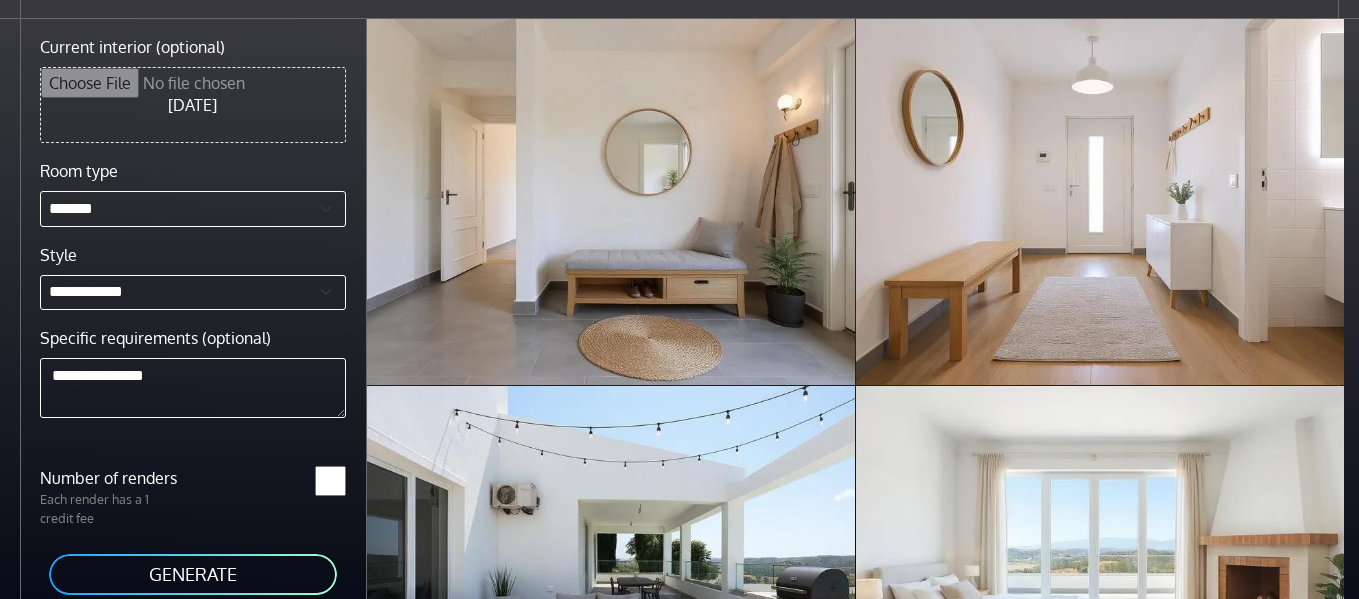 scroll, scrollTop: 144, scrollLeft: 0, axis: vertical 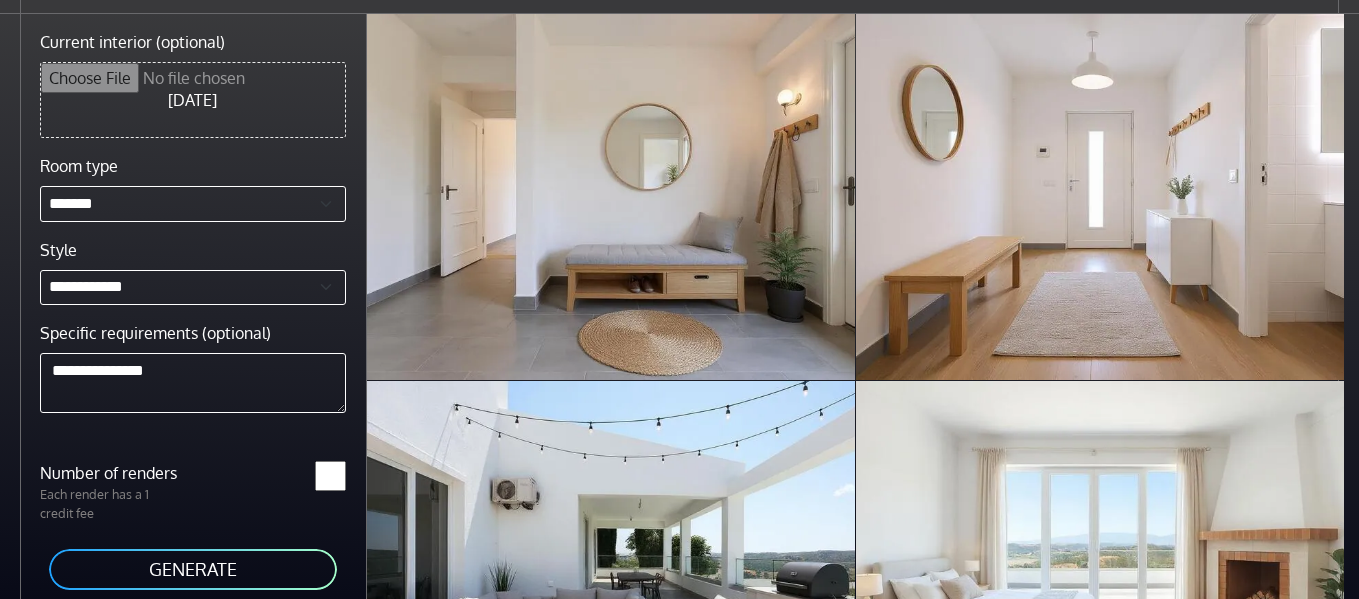 click on "GENERATE" at bounding box center [193, 569] 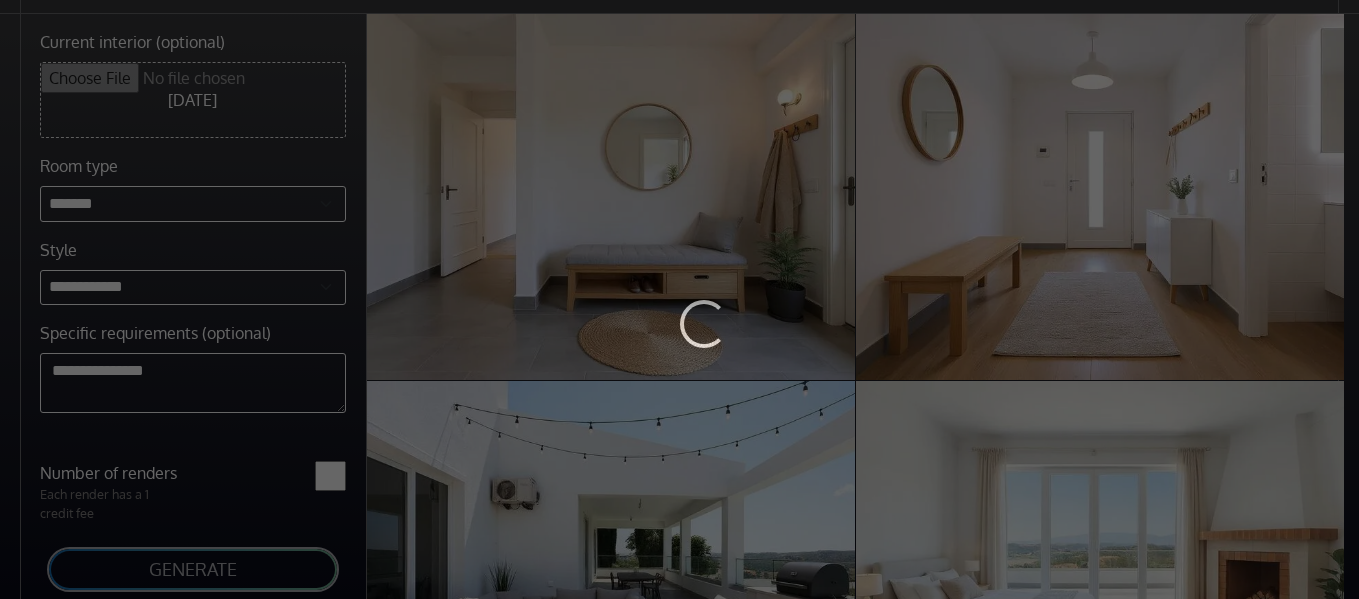 click on "Loading..." at bounding box center [679, 299] 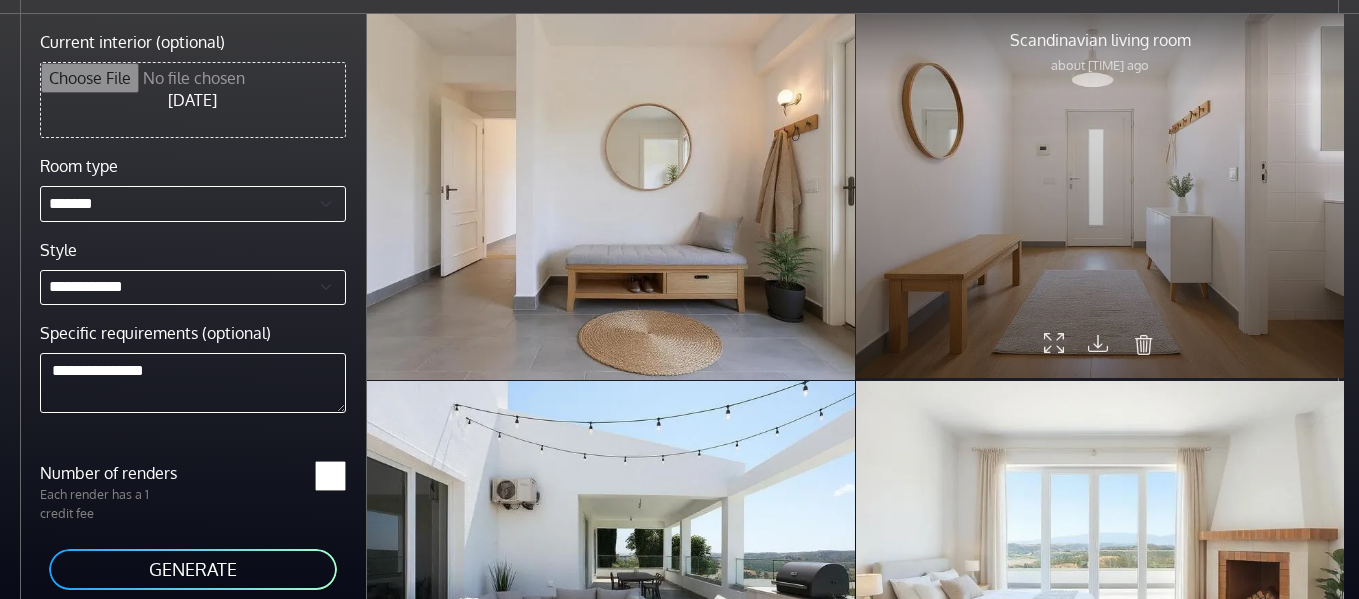 click at bounding box center [1144, 345] 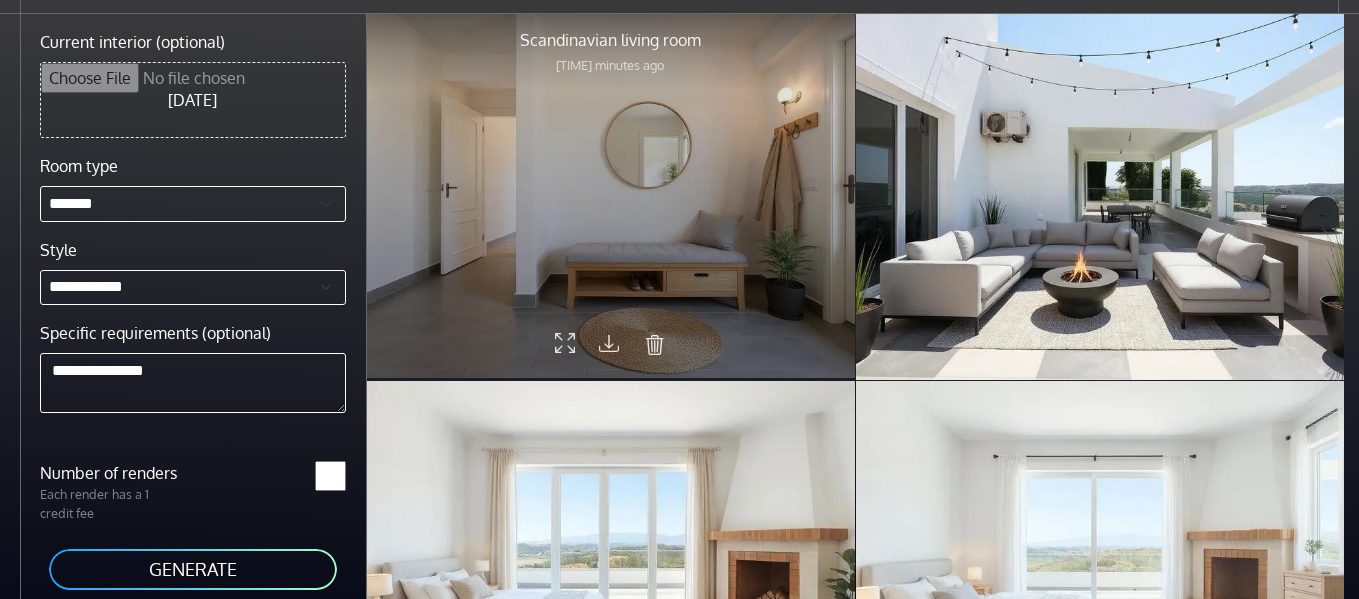 click at bounding box center [655, 345] 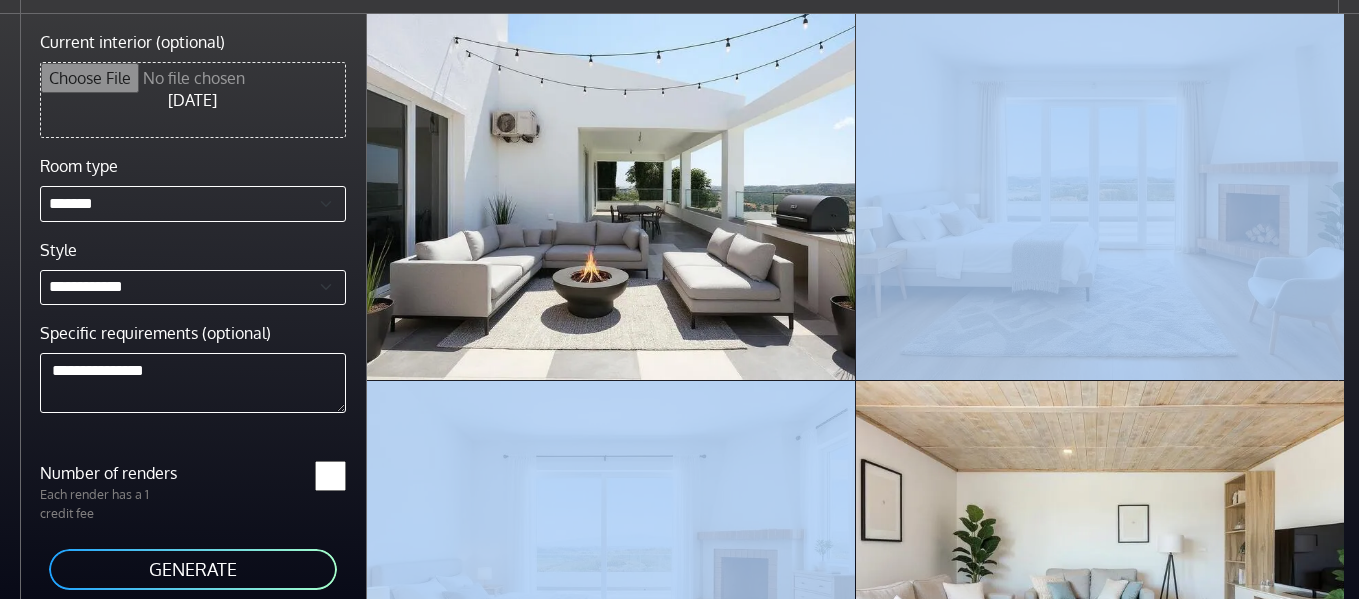 drag, startPoint x: 1342, startPoint y: 331, endPoint x: 1362, endPoint y: 532, distance: 201.99257 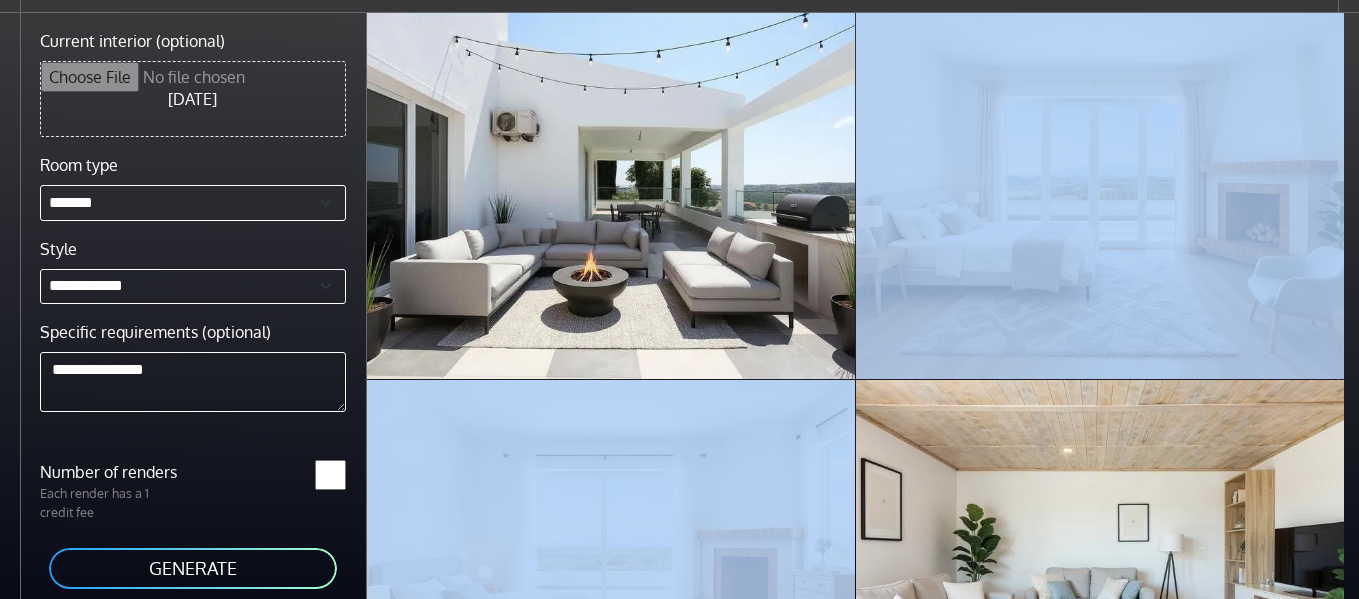 scroll, scrollTop: 158, scrollLeft: 0, axis: vertical 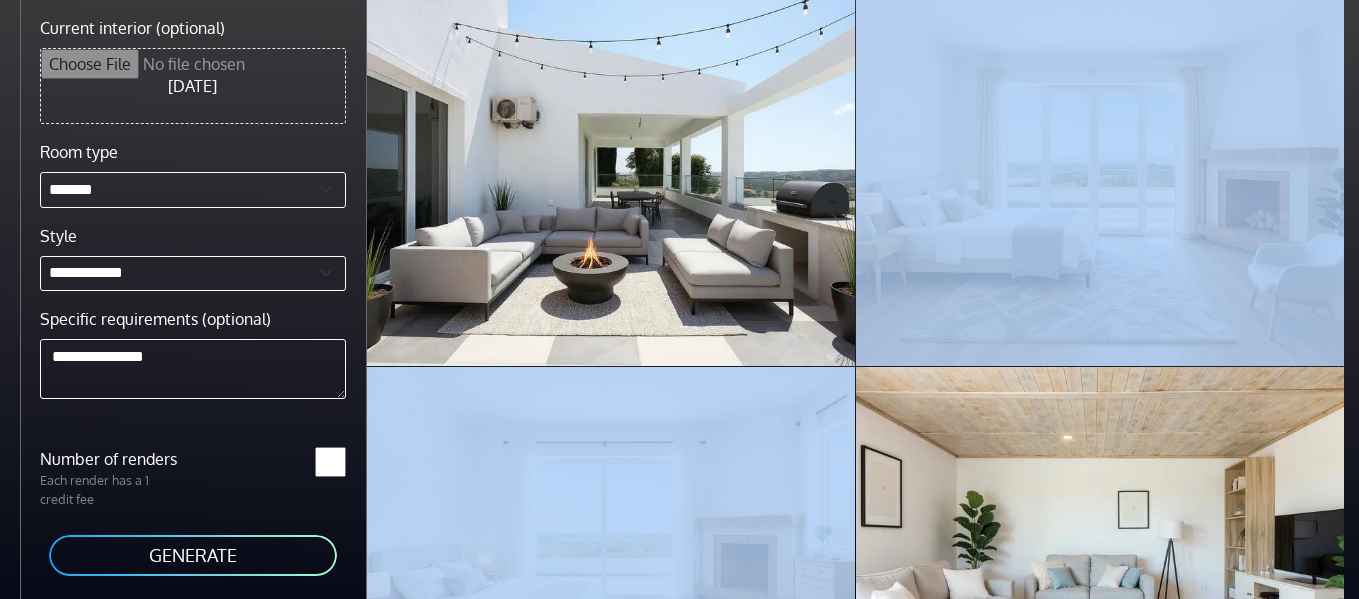 drag, startPoint x: 1344, startPoint y: 311, endPoint x: 1357, endPoint y: 531, distance: 220.38376 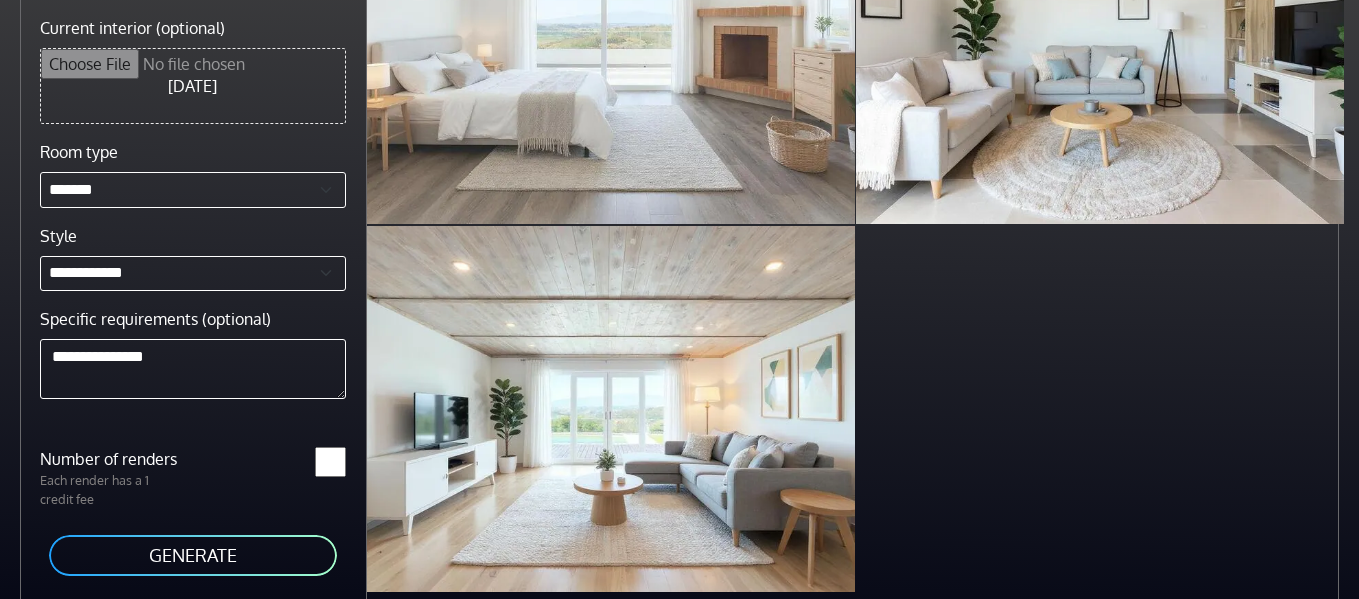 scroll, scrollTop: 510, scrollLeft: 0, axis: vertical 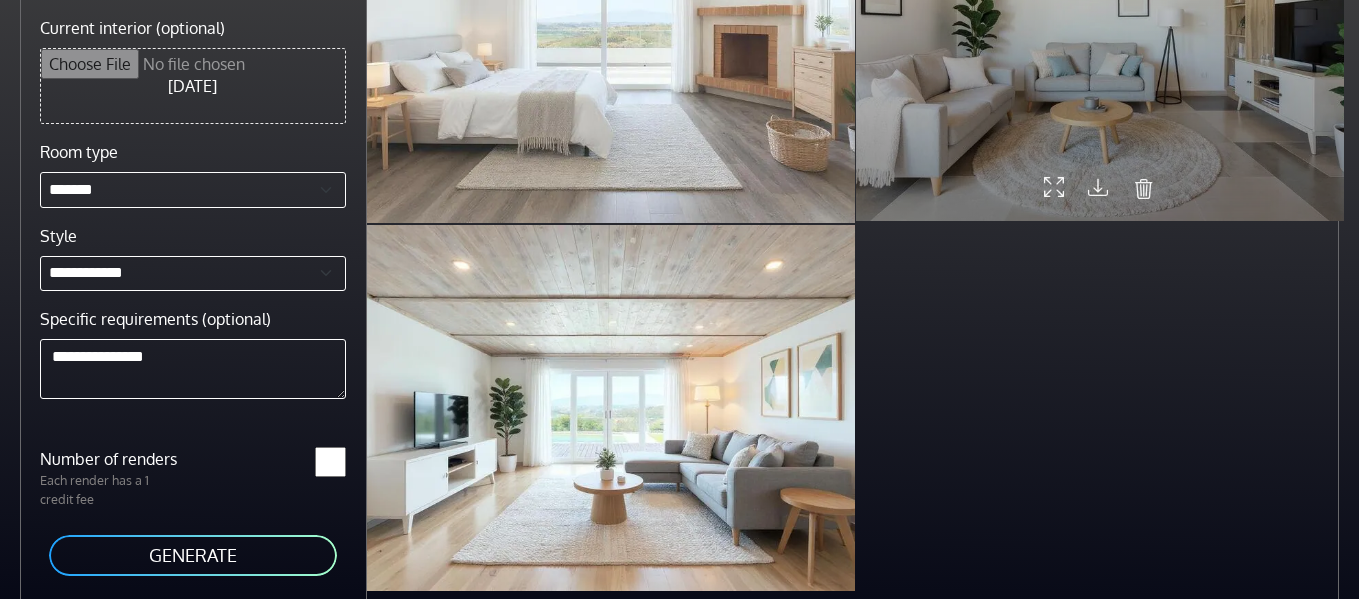 click at bounding box center [1144, 188] 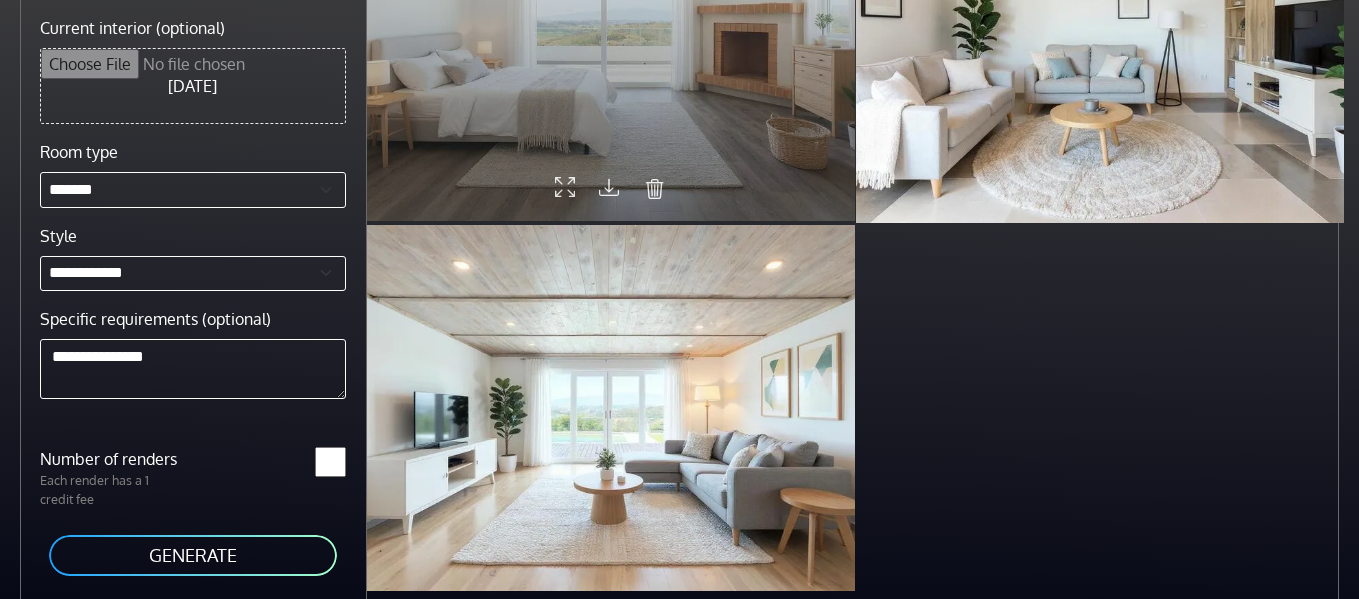 scroll, scrollTop: 145, scrollLeft: 0, axis: vertical 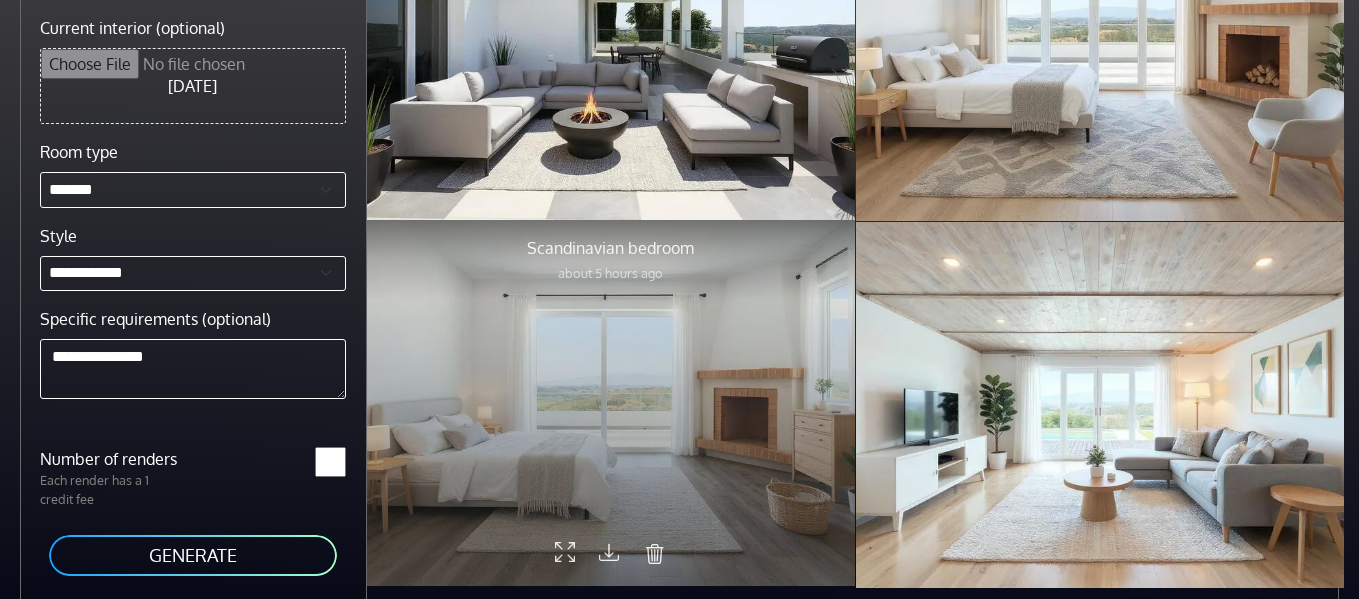 click at bounding box center [655, 553] 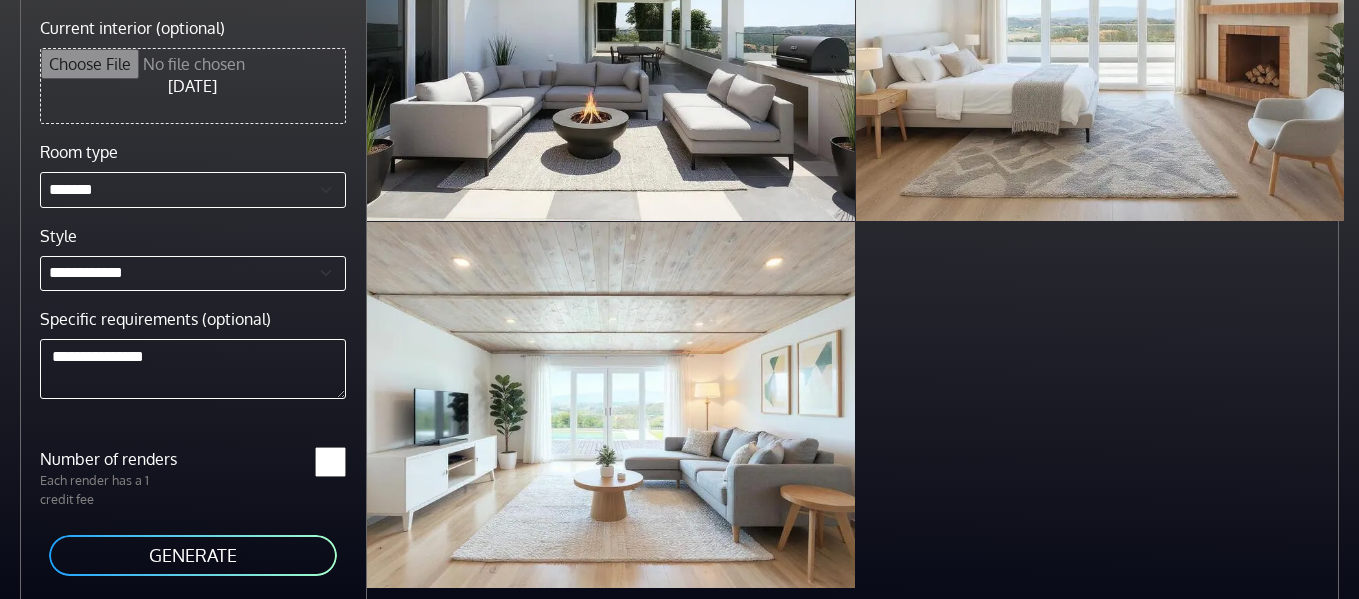 click on "GENERATE" at bounding box center (193, 555) 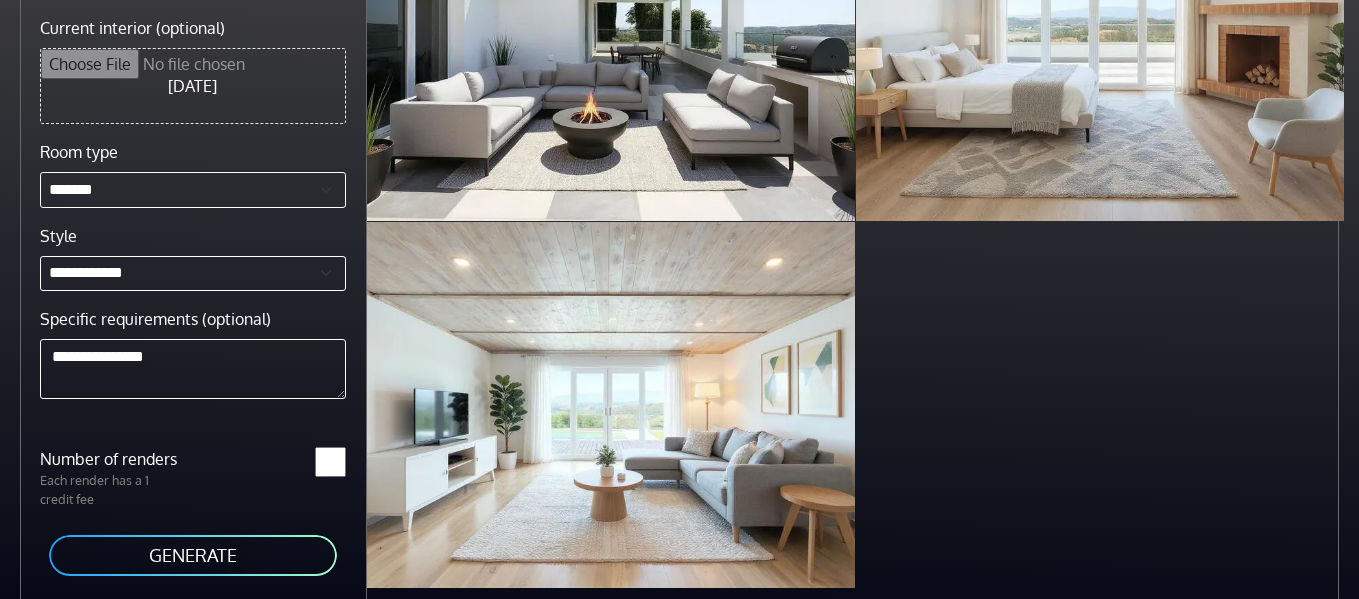 drag, startPoint x: 1342, startPoint y: 434, endPoint x: 1337, endPoint y: 293, distance: 141.08862 